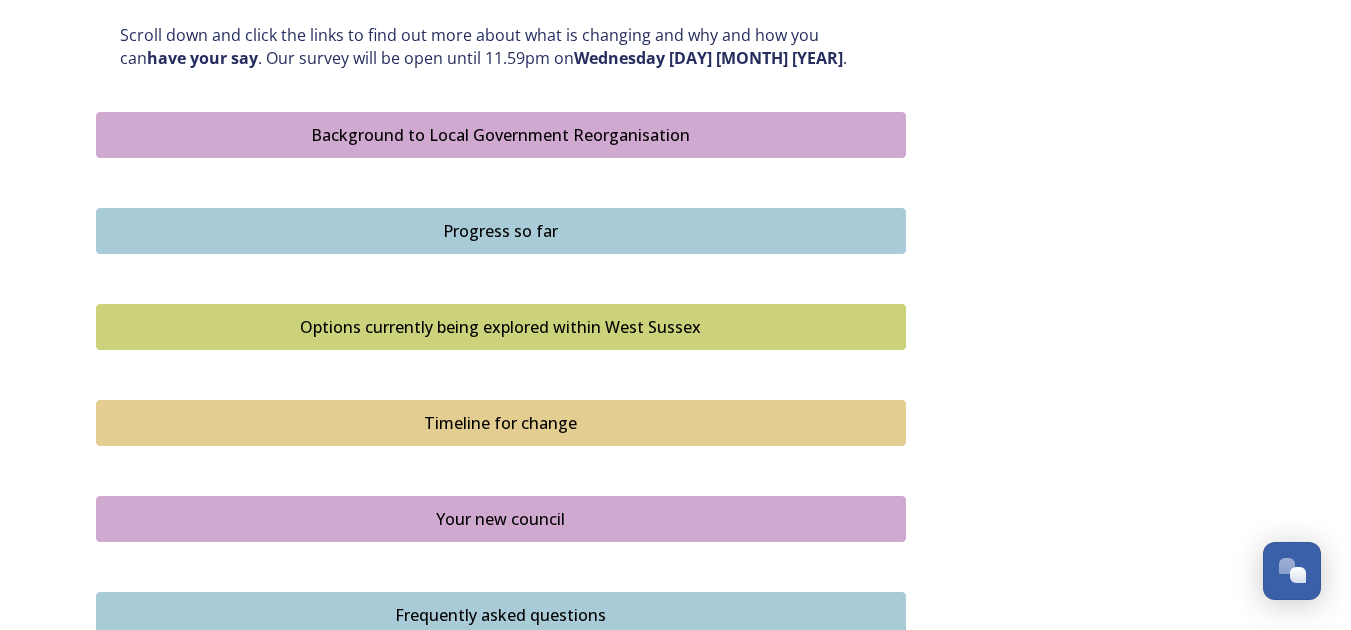 scroll, scrollTop: 1098, scrollLeft: 0, axis: vertical 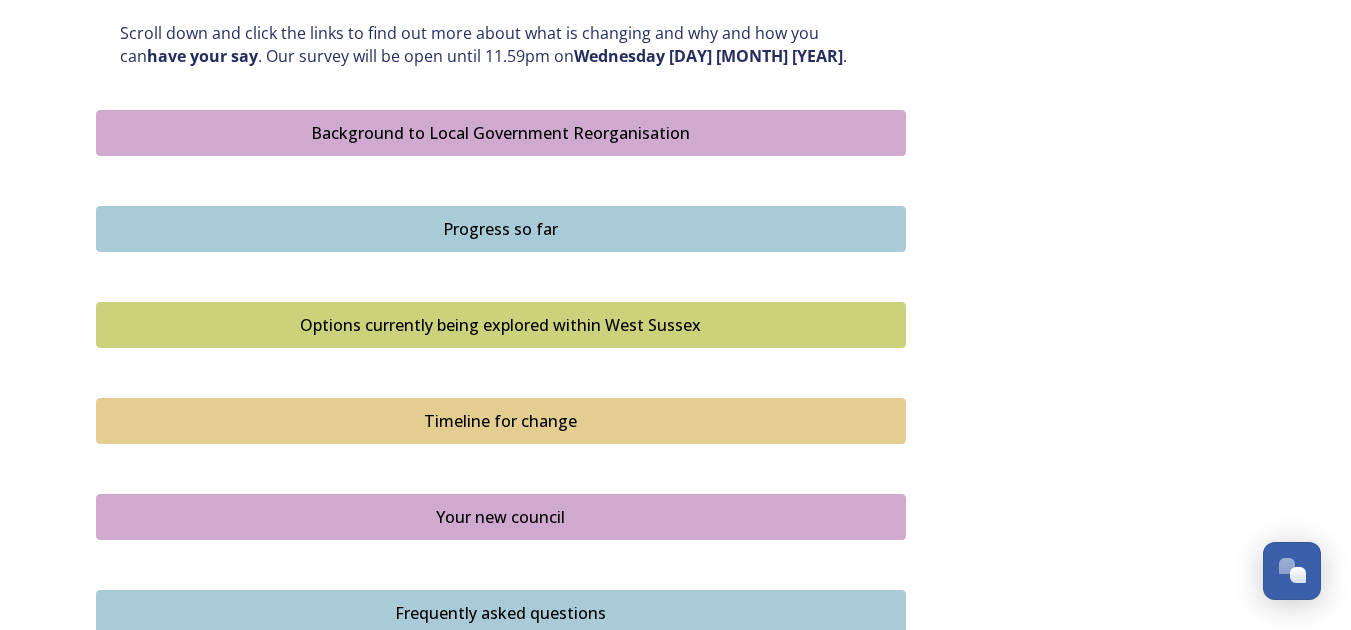 click on "Options currently being explored within West Sussex" at bounding box center [501, 325] 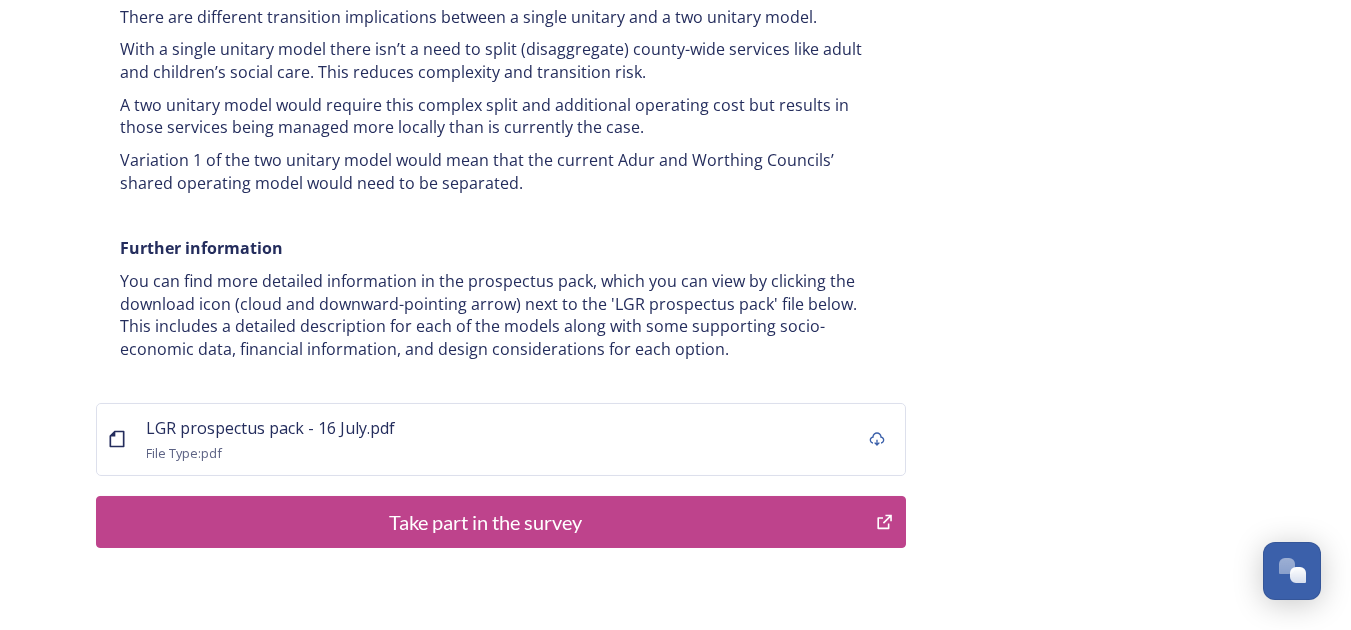 scroll, scrollTop: 3968, scrollLeft: 0, axis: vertical 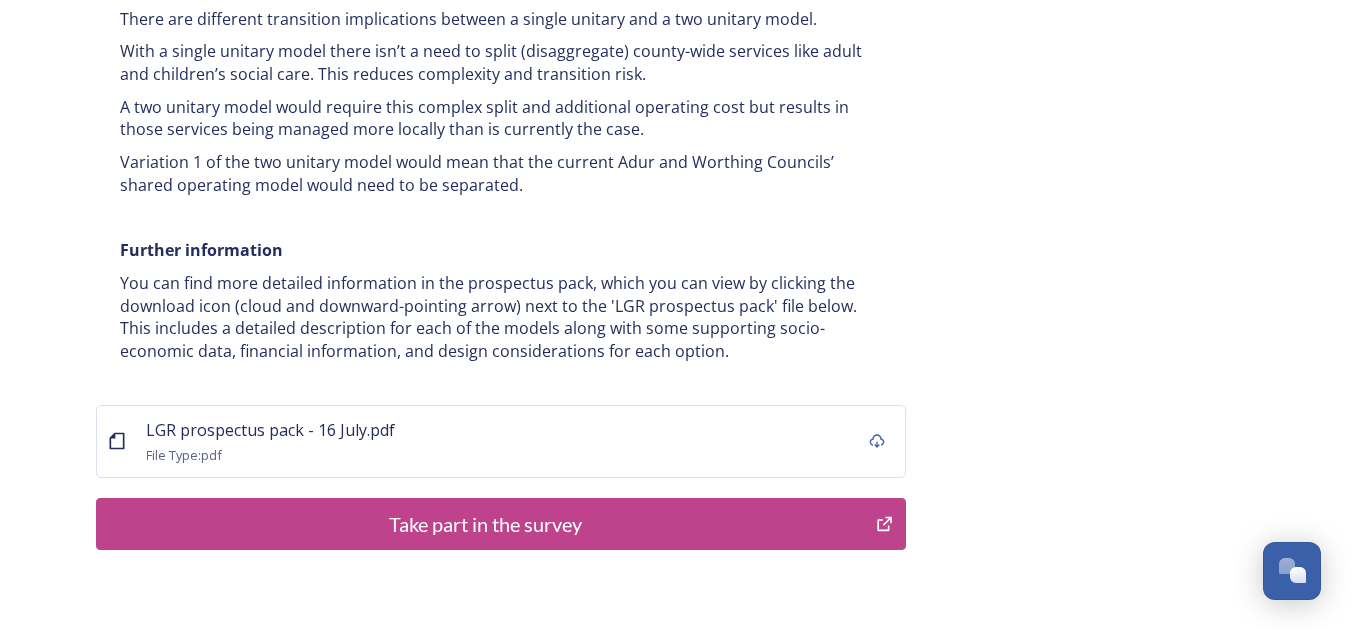 click on "You can find more detailed information in the prospectus pack, which you can view by clicking the download icon (cloud and downward-pointing arrow) next to the 'LGR prospectus pack' file below. This includes a detailed description for each of the models along with some supporting socio-economic data, financial information, and design considerations for each option." at bounding box center (501, 317) 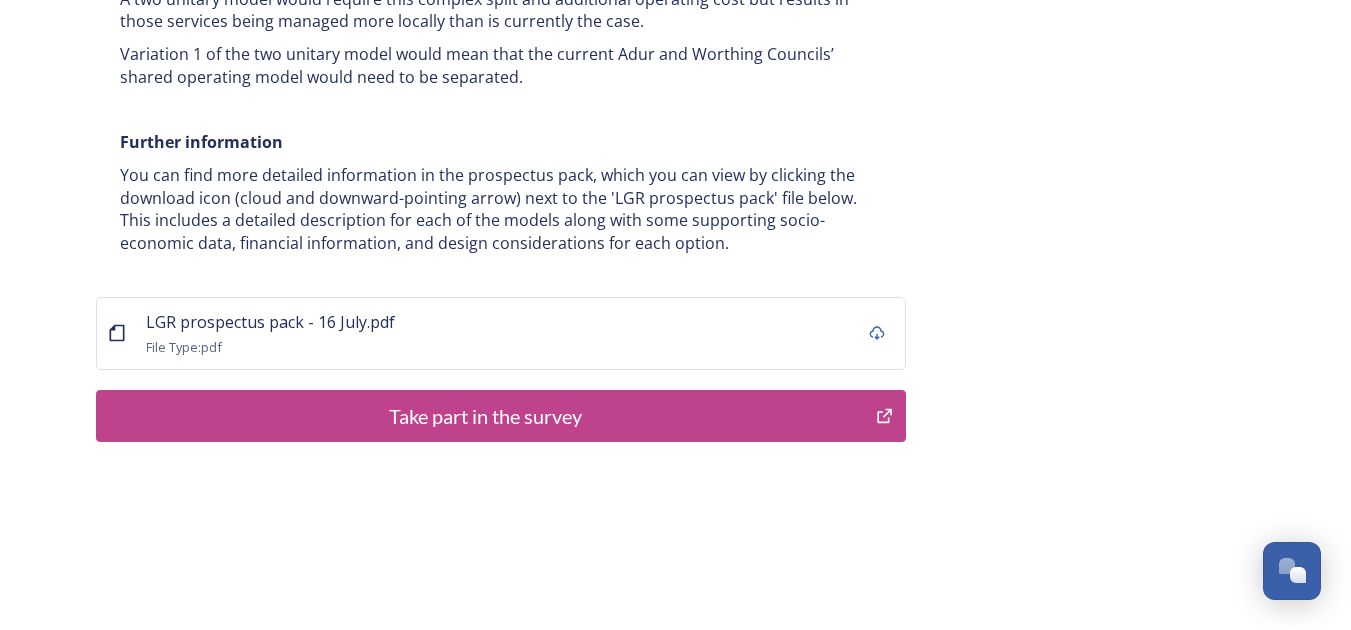 scroll, scrollTop: 4083, scrollLeft: 0, axis: vertical 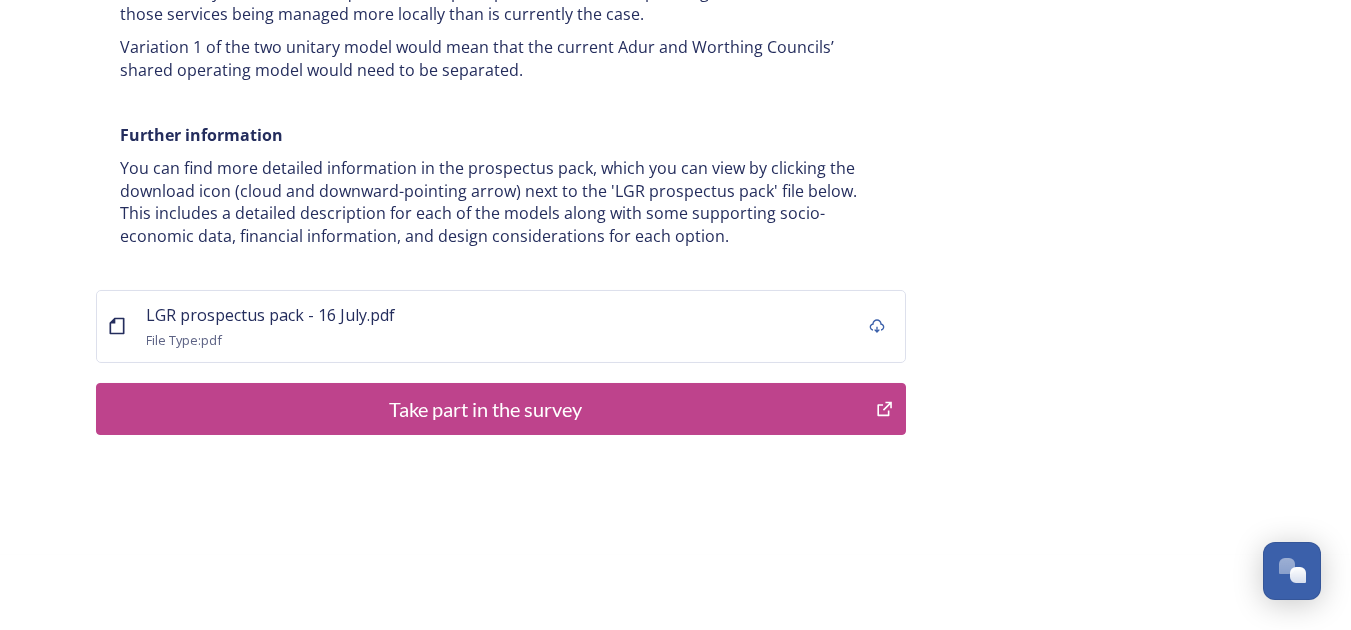 click on "Take part in the survey" at bounding box center (486, 409) 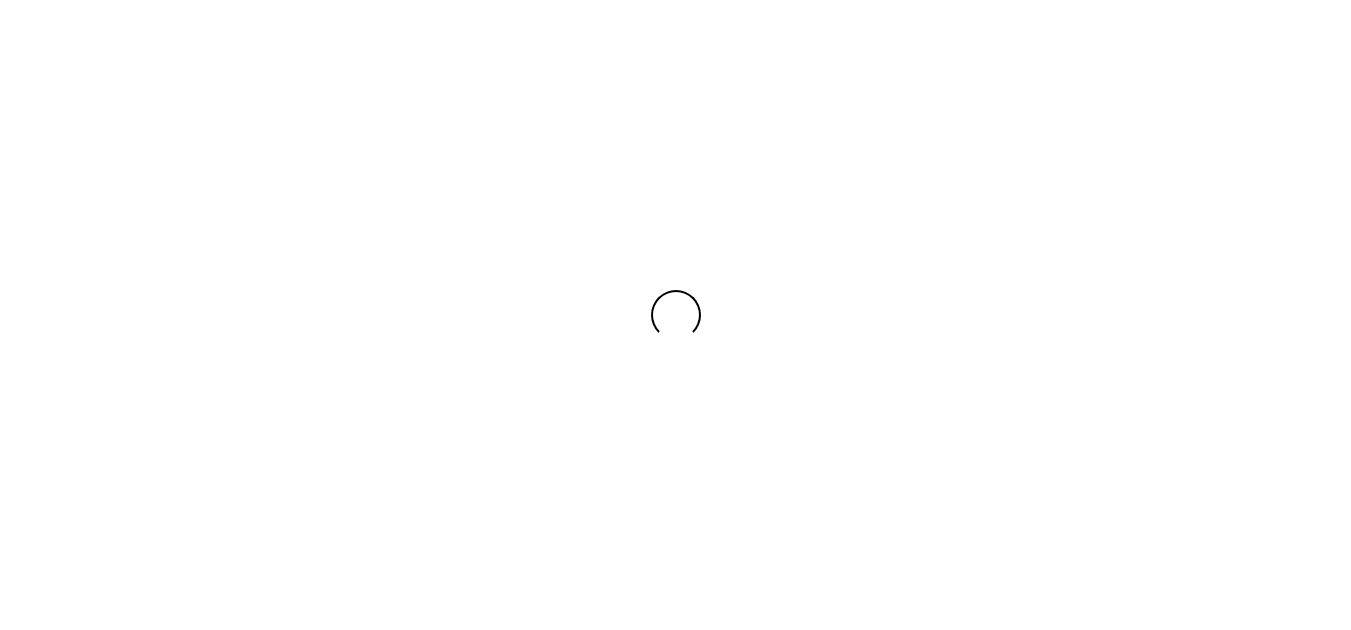 scroll, scrollTop: 0, scrollLeft: 0, axis: both 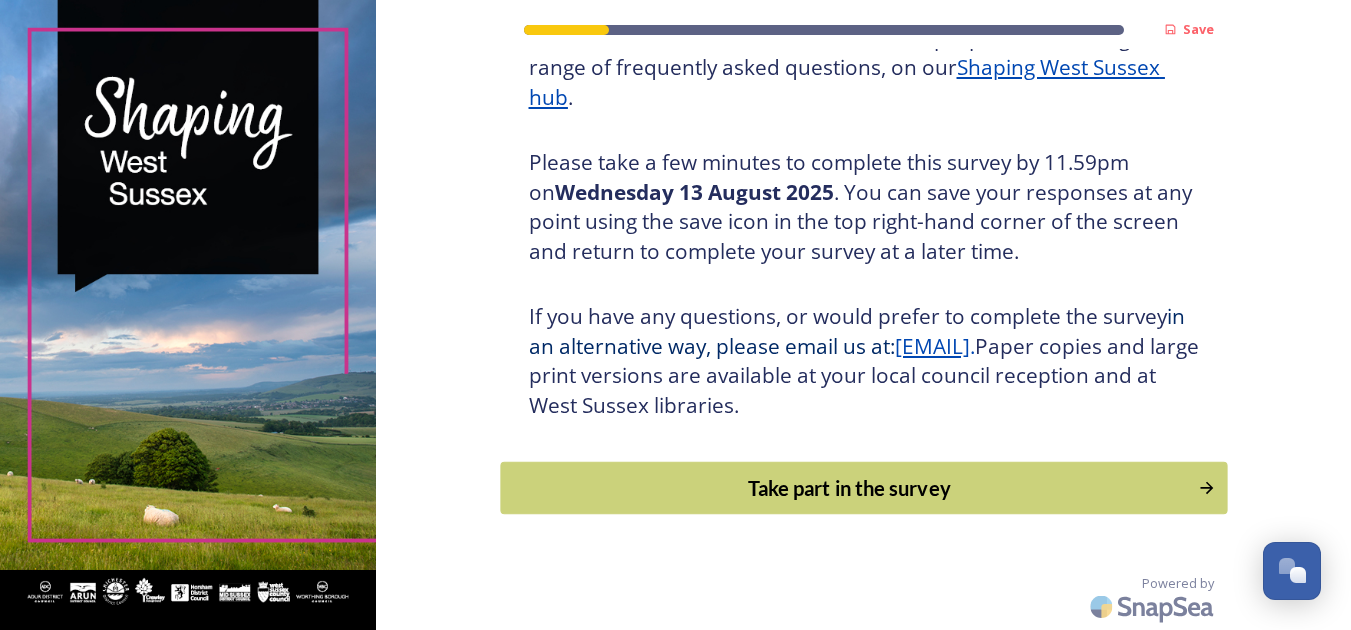 click on "Take part in the survey" at bounding box center [849, 488] 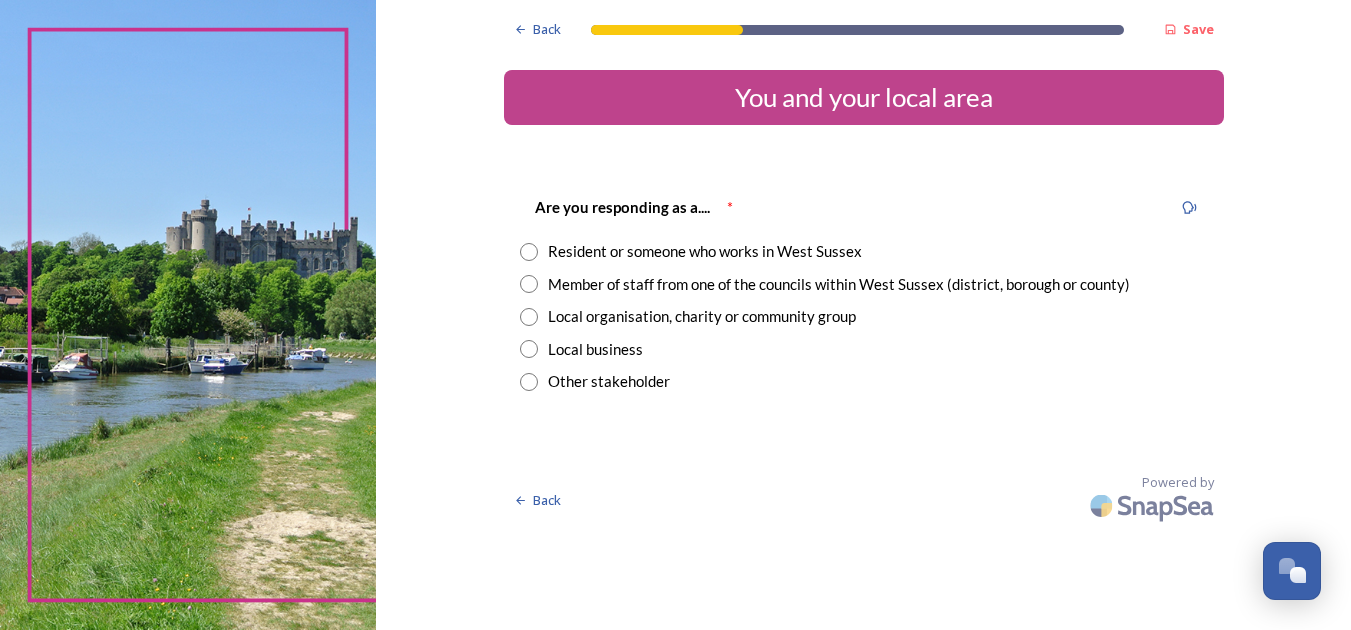 click at bounding box center [529, 252] 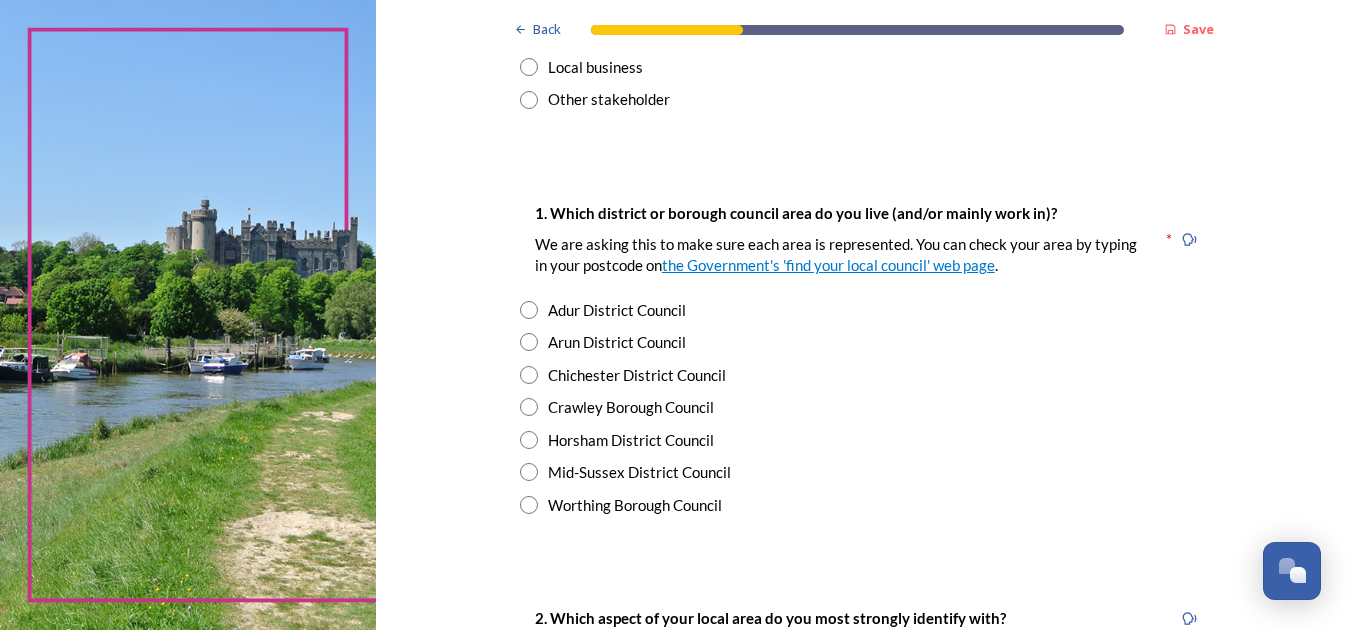 scroll, scrollTop: 282, scrollLeft: 0, axis: vertical 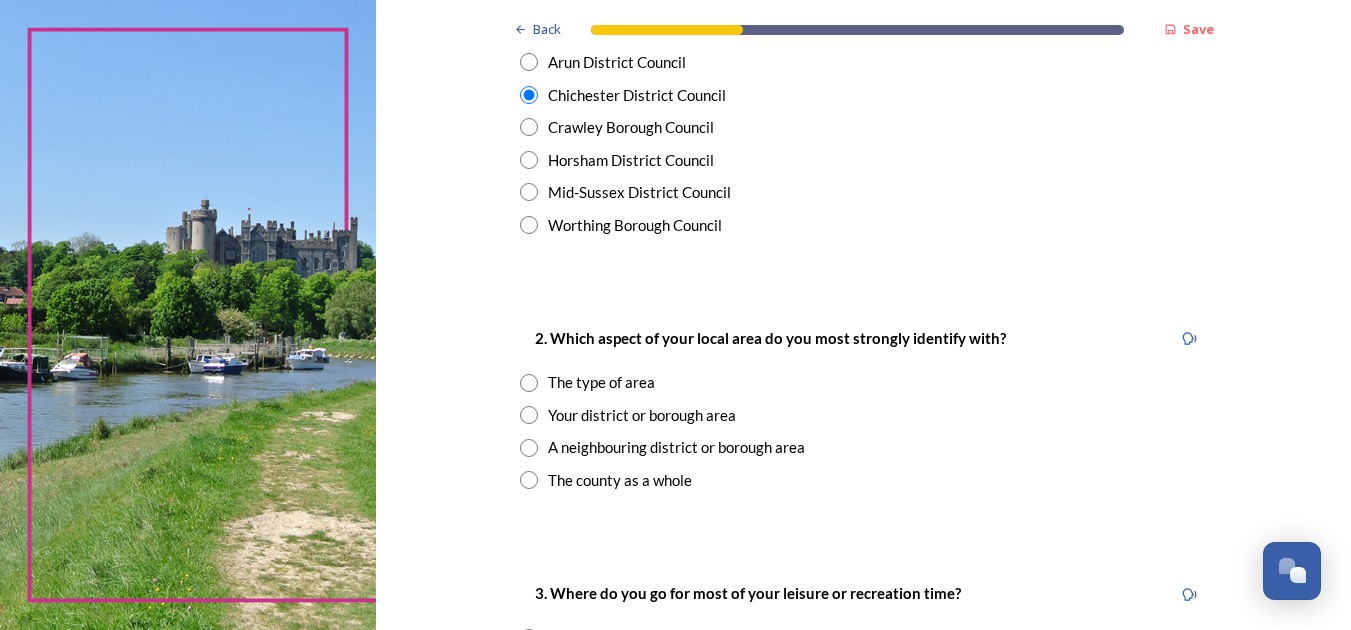 click at bounding box center (529, 415) 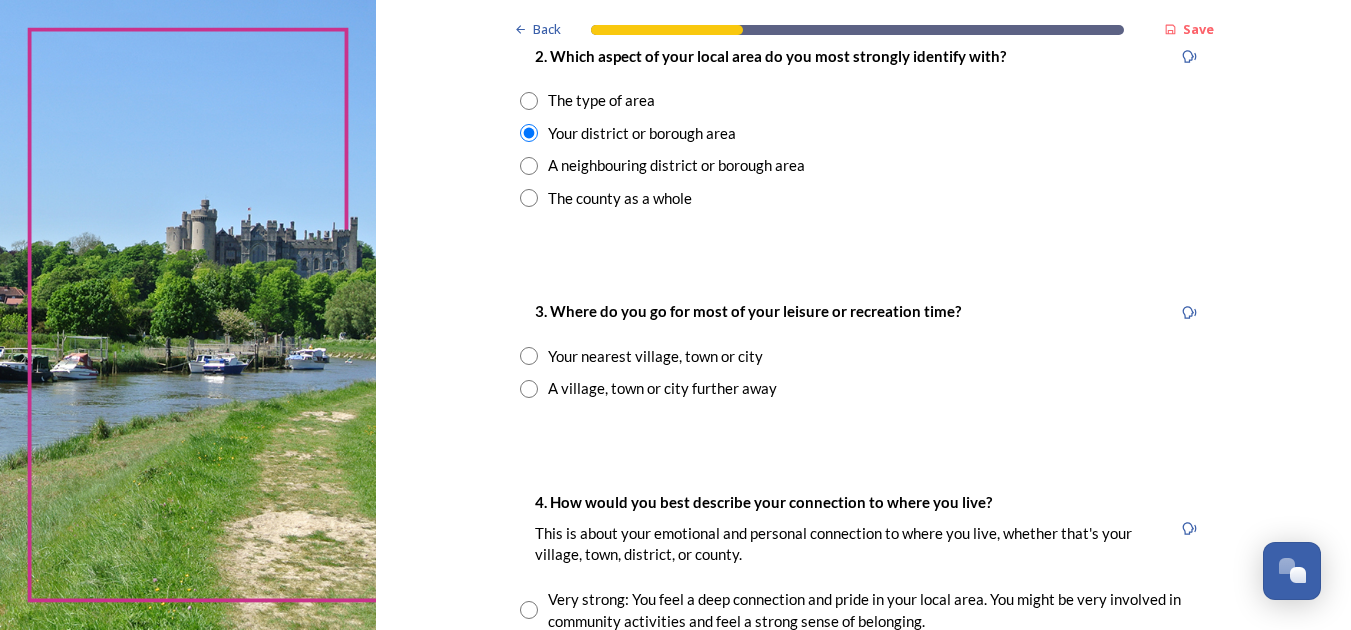 scroll, scrollTop: 844, scrollLeft: 0, axis: vertical 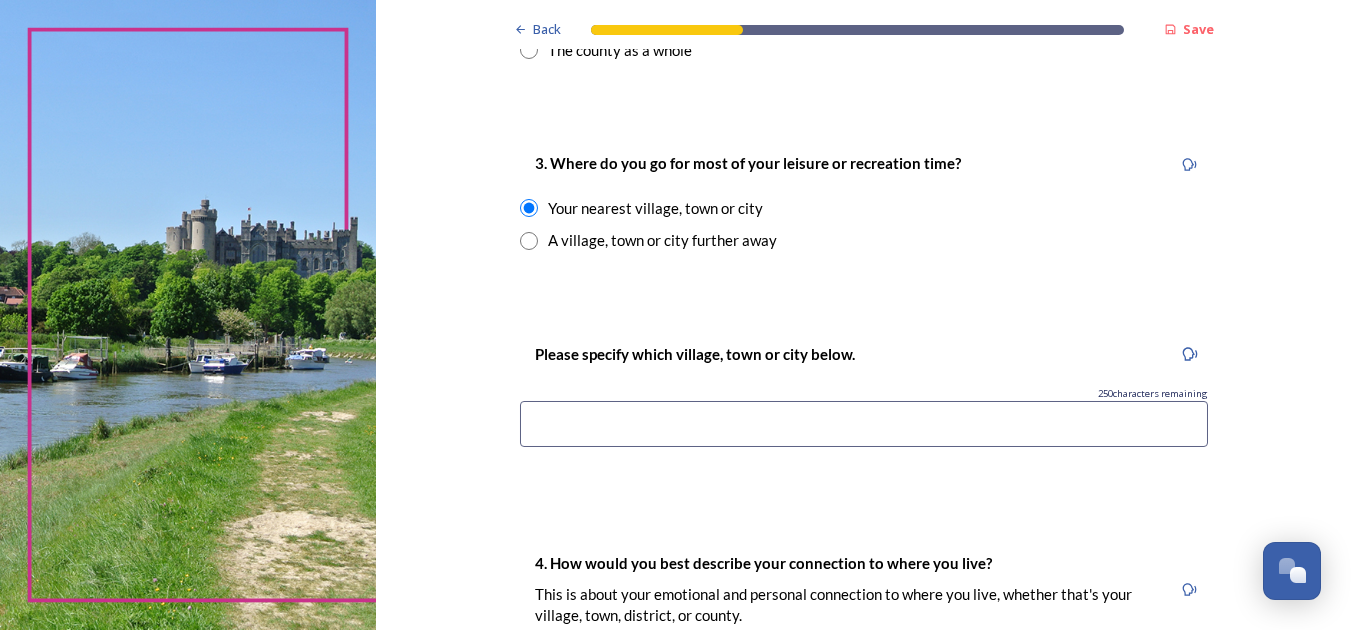 click at bounding box center [864, 424] 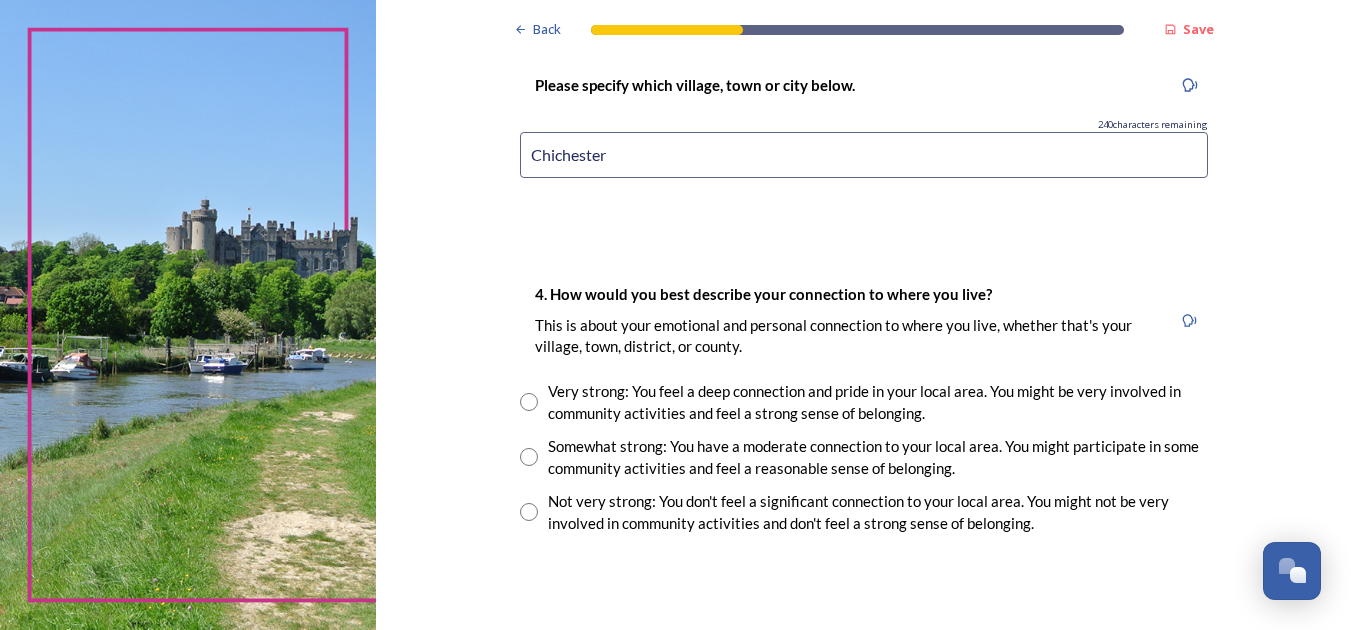 scroll, scrollTop: 1261, scrollLeft: 0, axis: vertical 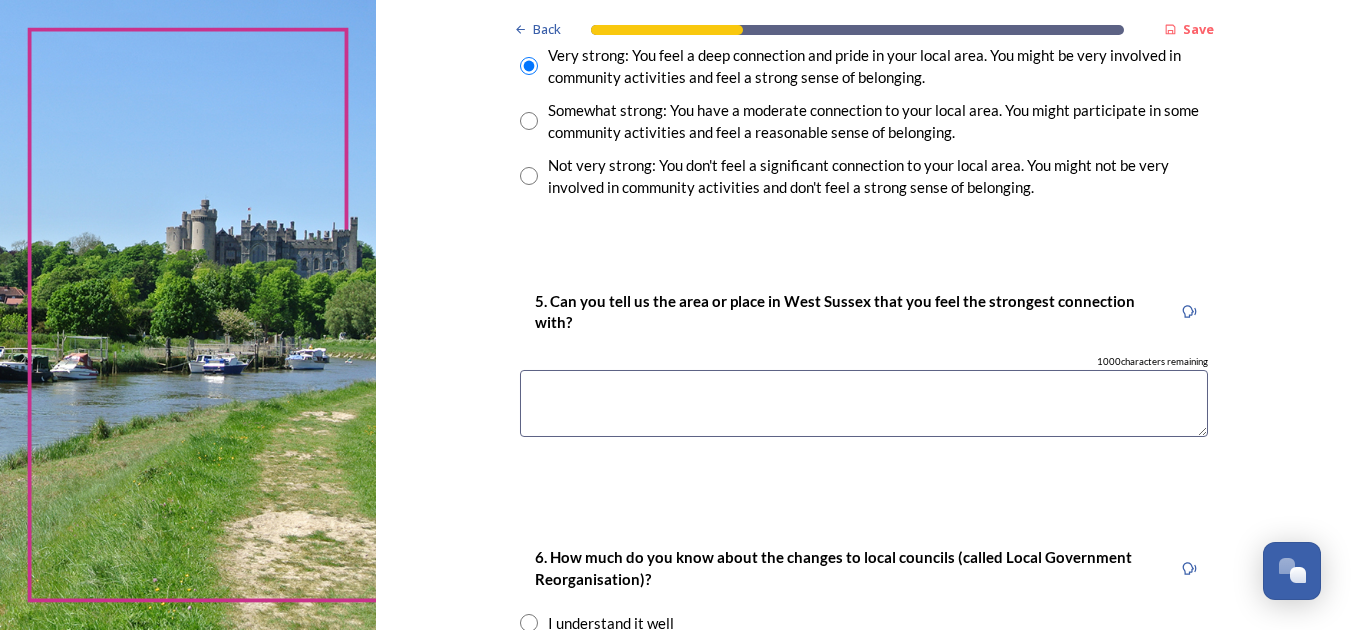 click at bounding box center (864, 403) 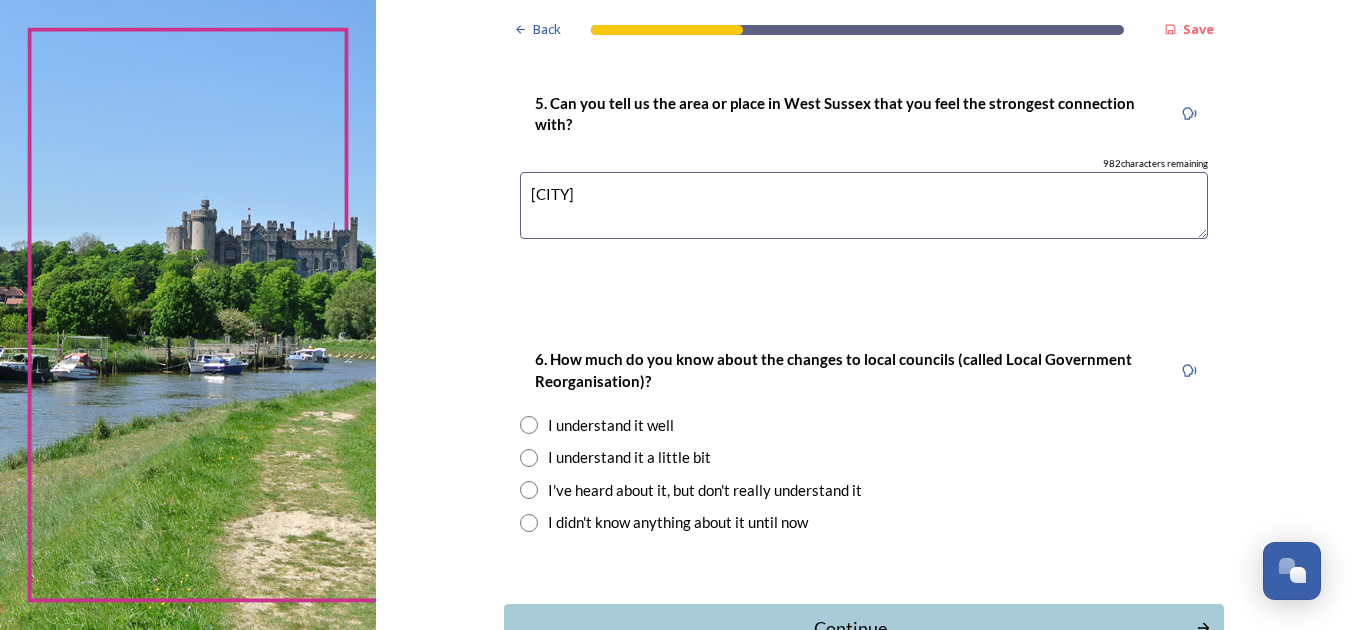 scroll, scrollTop: 1798, scrollLeft: 0, axis: vertical 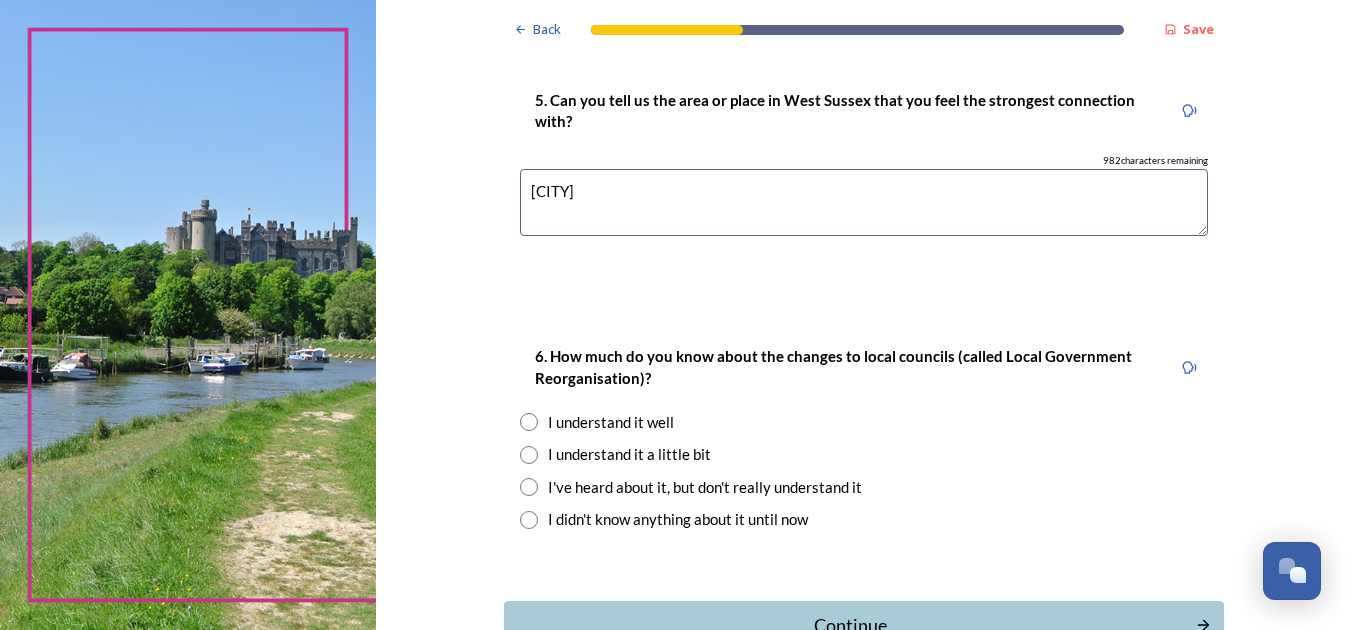 type on "[CITY]" 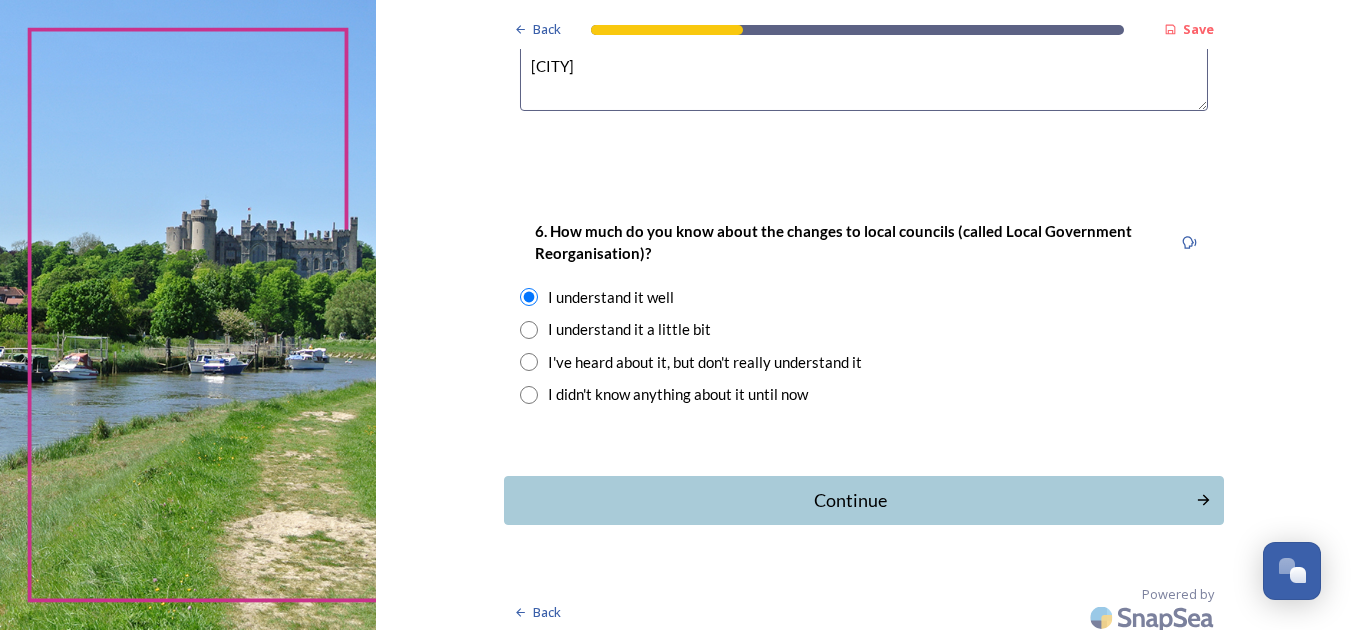 scroll, scrollTop: 1931, scrollLeft: 0, axis: vertical 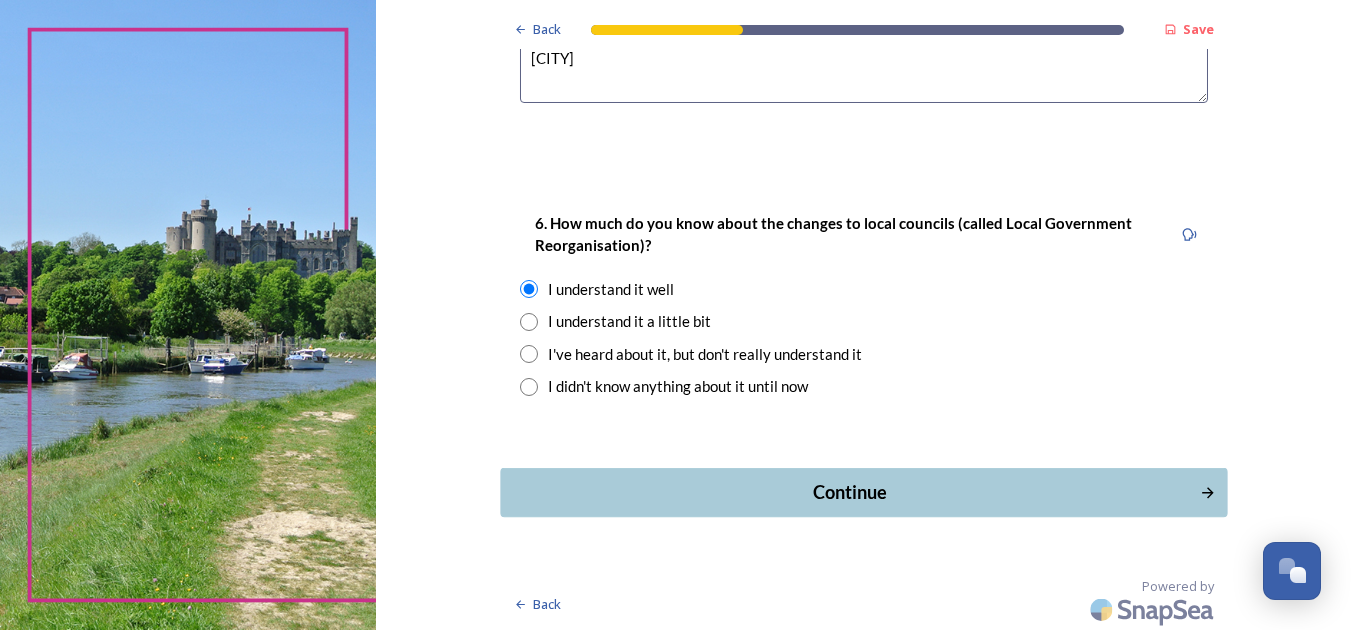 click on "Continue" at bounding box center (849, 492) 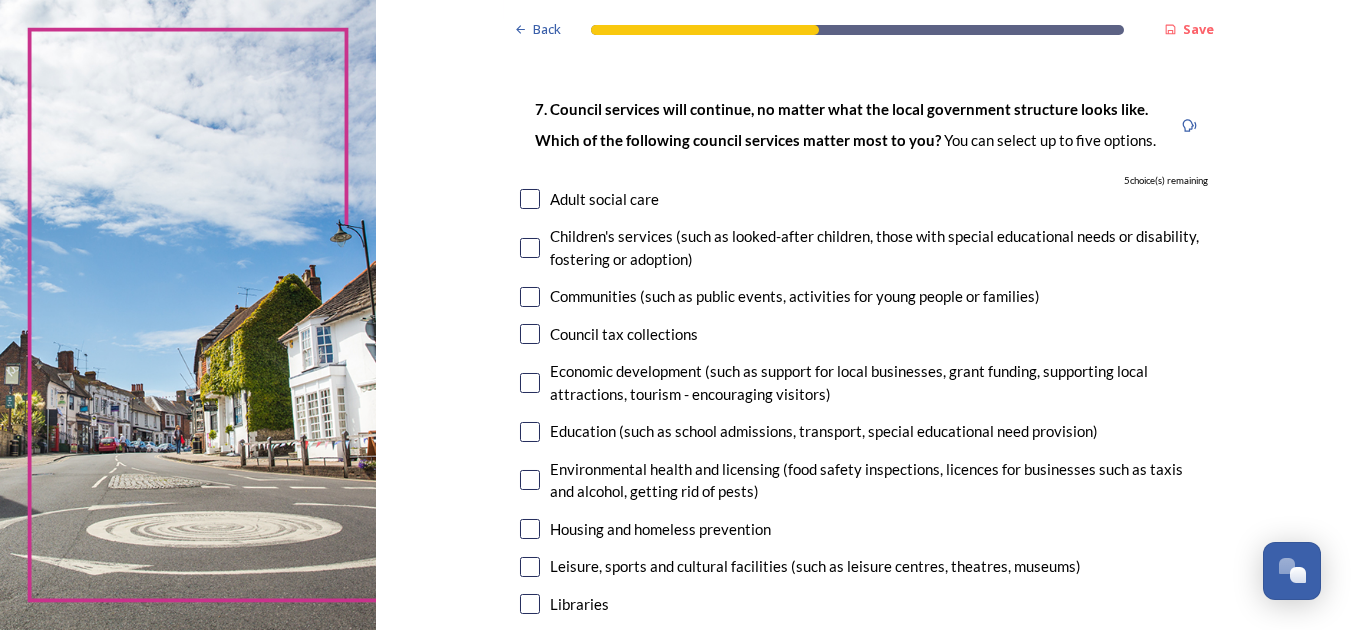 scroll, scrollTop: 99, scrollLeft: 0, axis: vertical 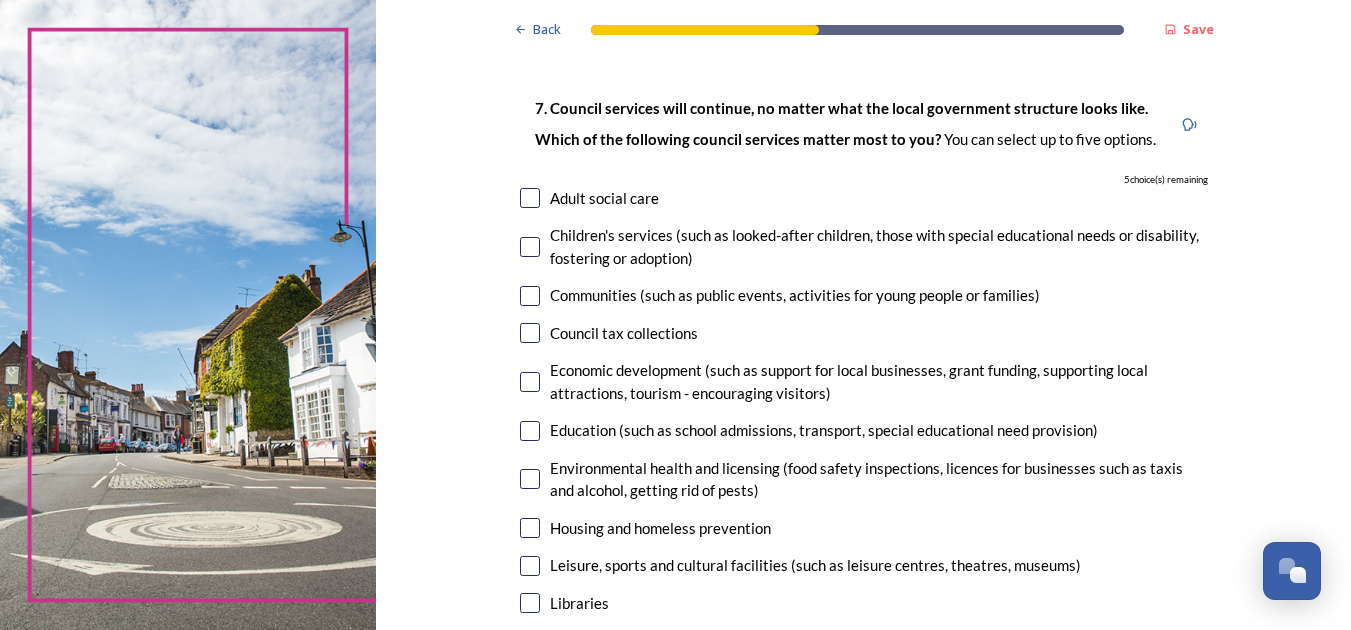 click at bounding box center [530, 296] 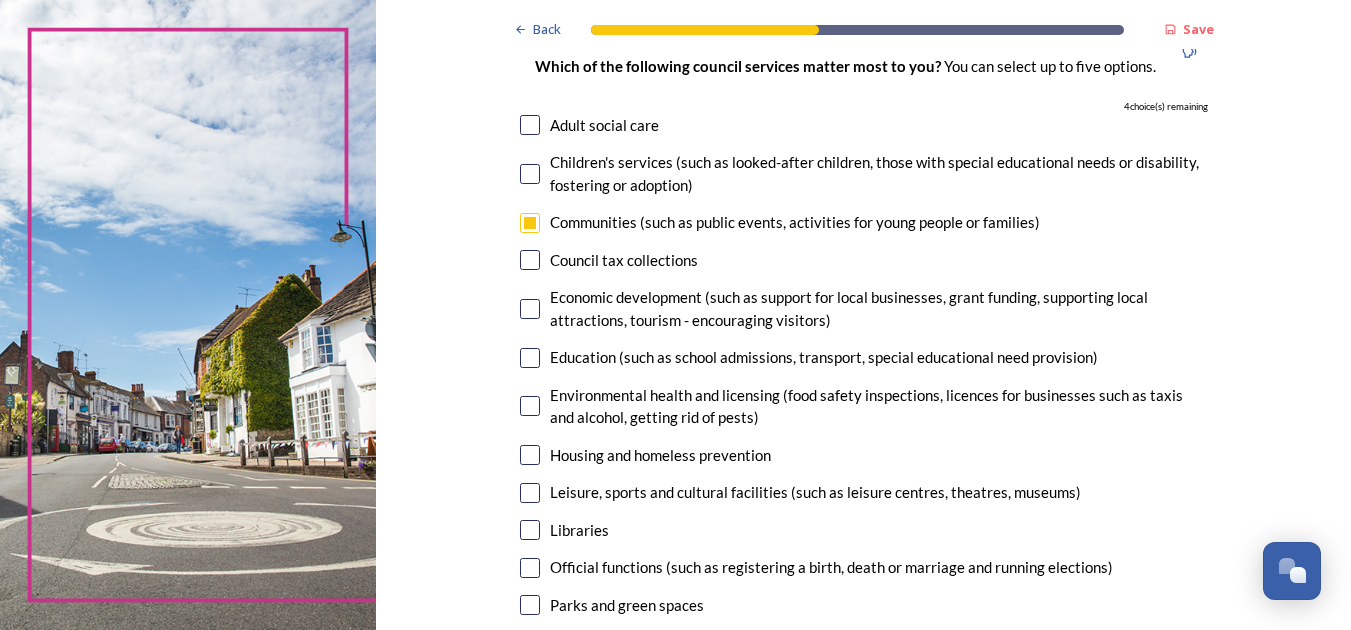 scroll, scrollTop: 172, scrollLeft: 0, axis: vertical 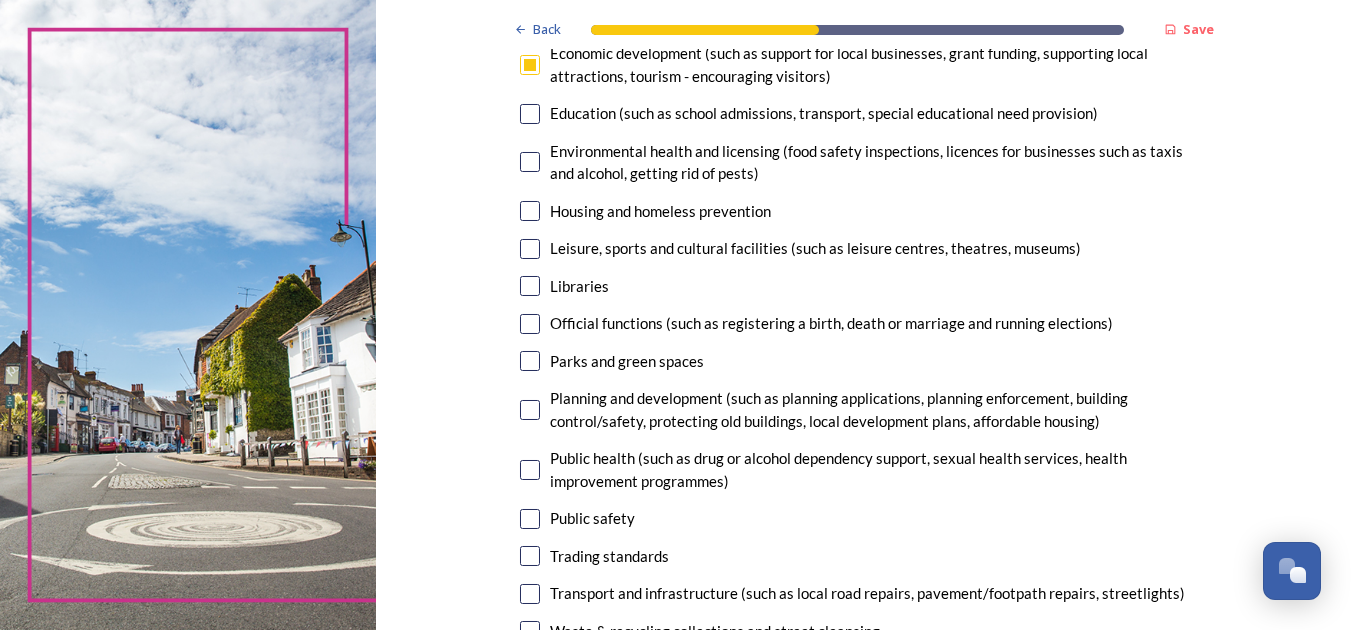 click at bounding box center (530, 249) 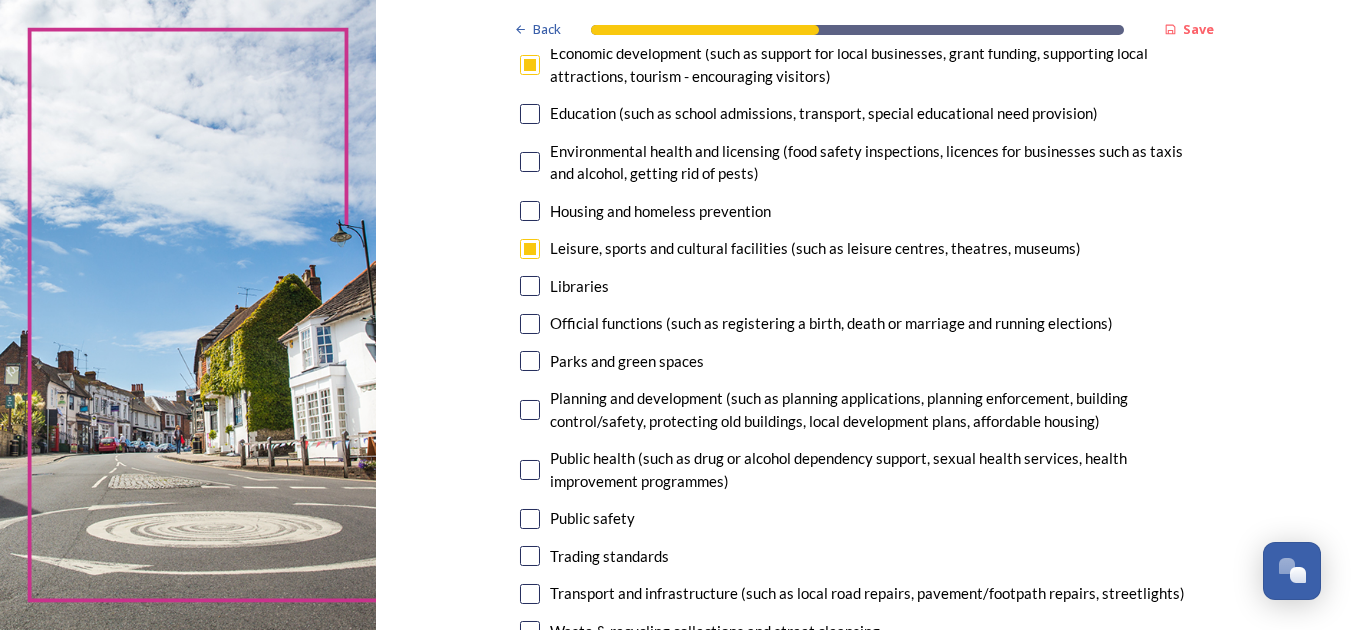 click at bounding box center (530, 286) 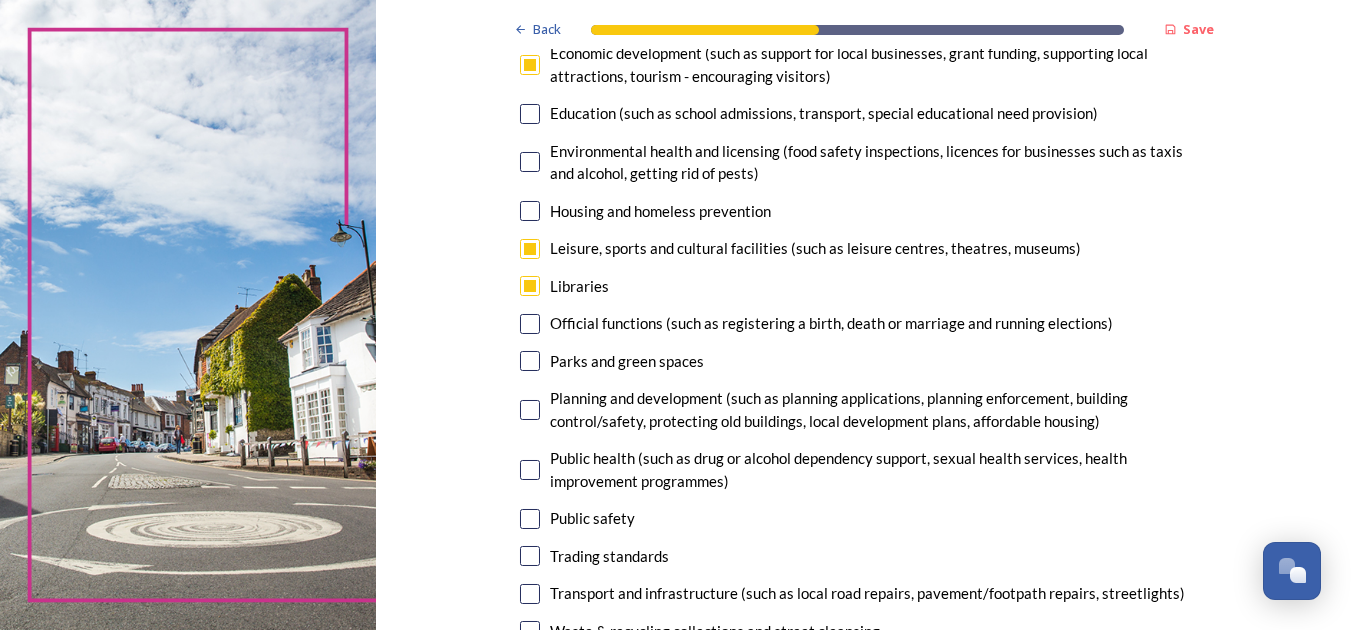 click at bounding box center (530, 324) 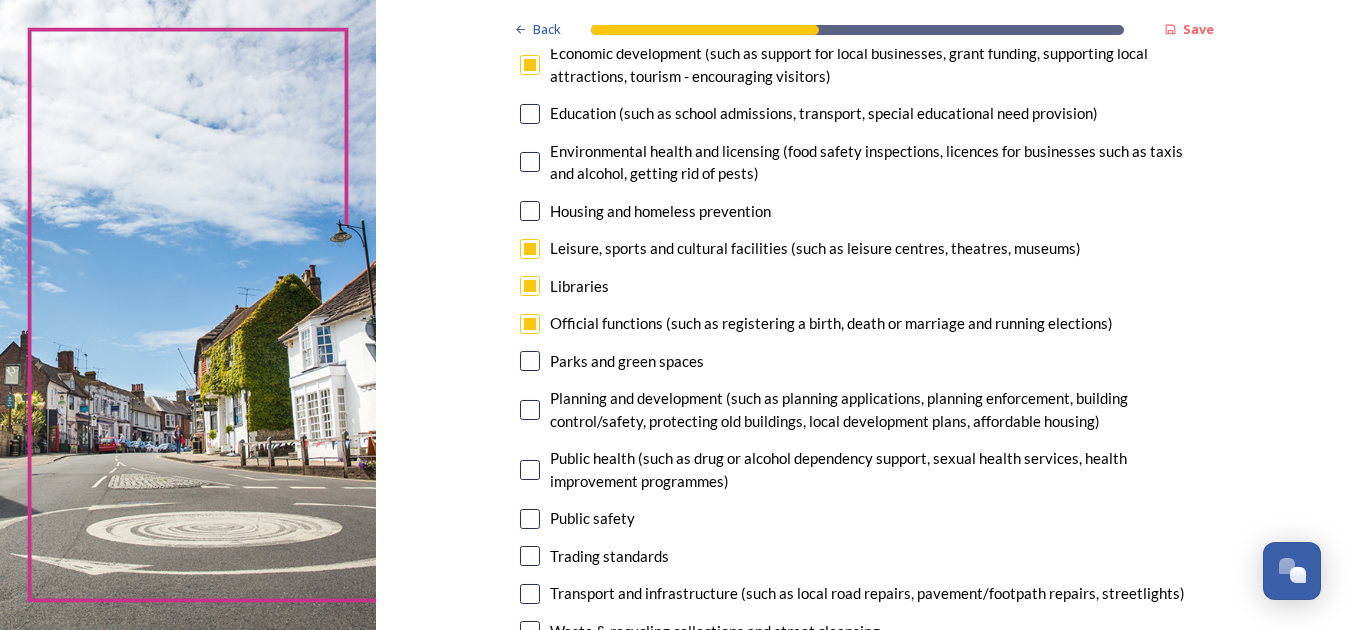 click at bounding box center (530, 361) 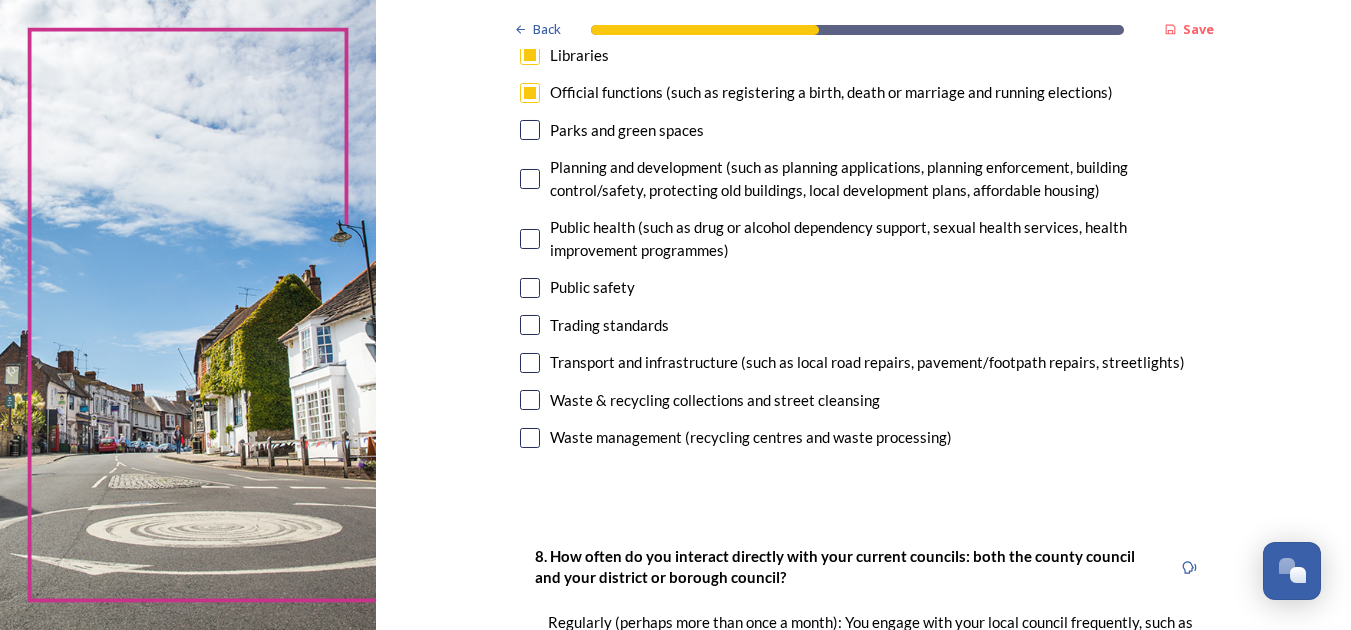 scroll, scrollTop: 648, scrollLeft: 0, axis: vertical 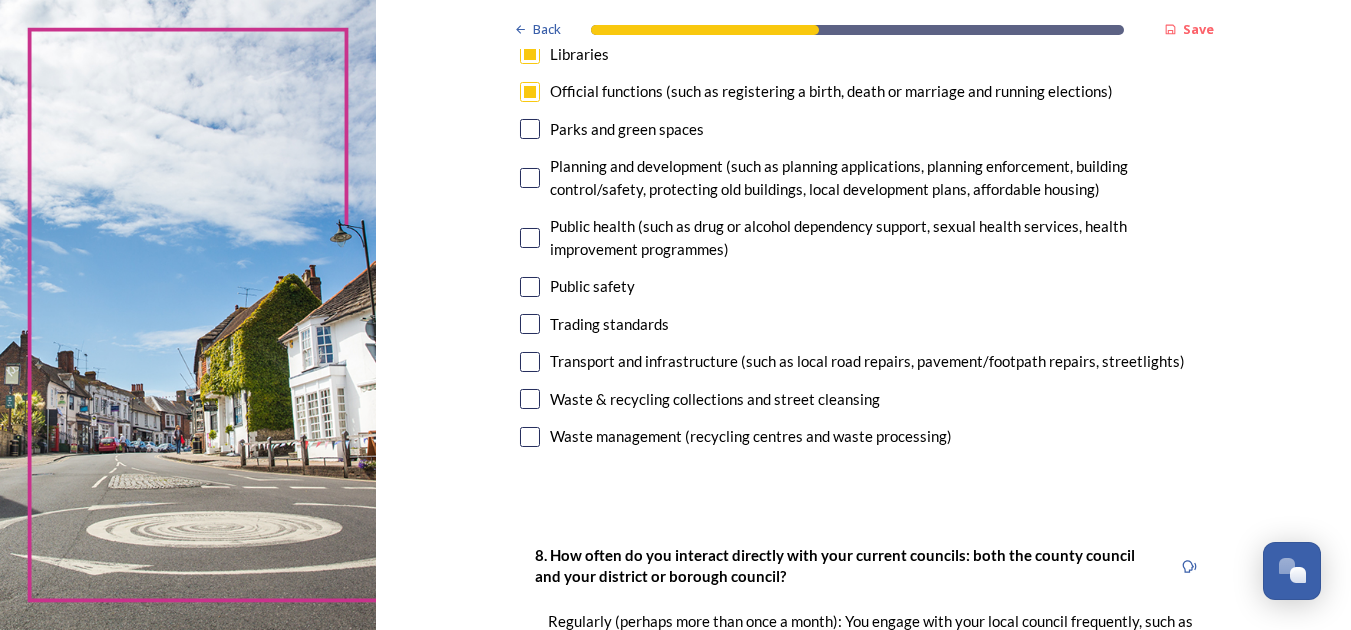 click at bounding box center (530, 399) 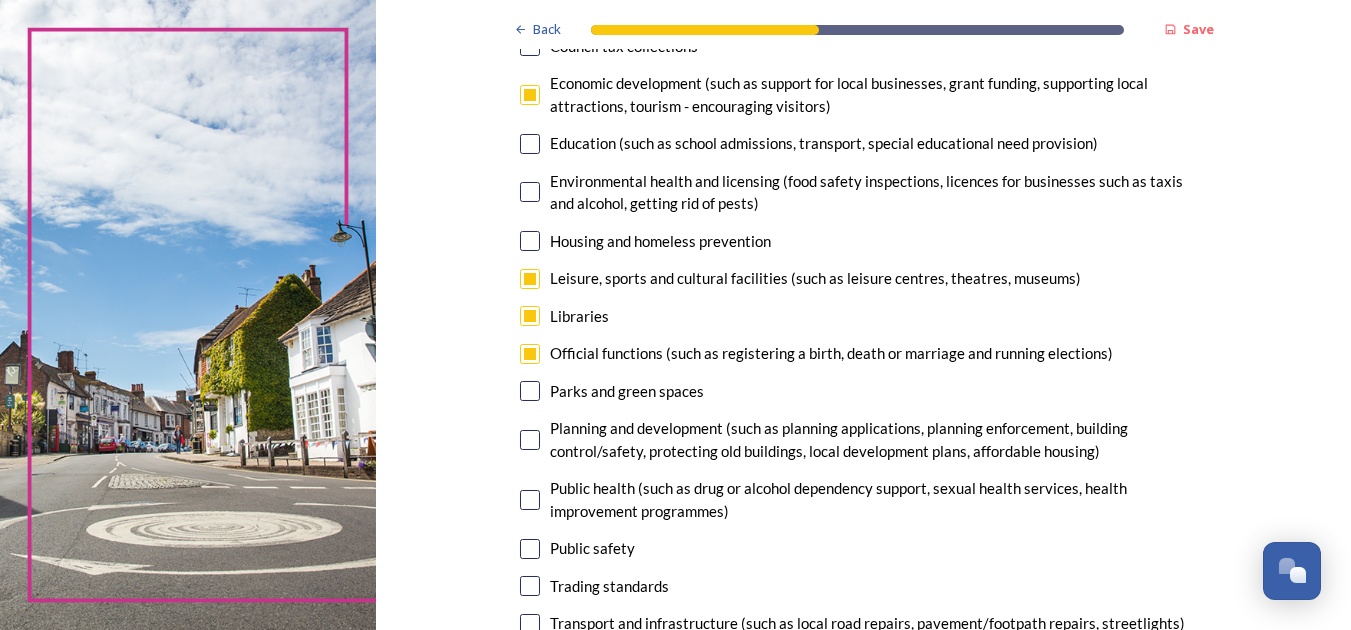 scroll, scrollTop: 382, scrollLeft: 0, axis: vertical 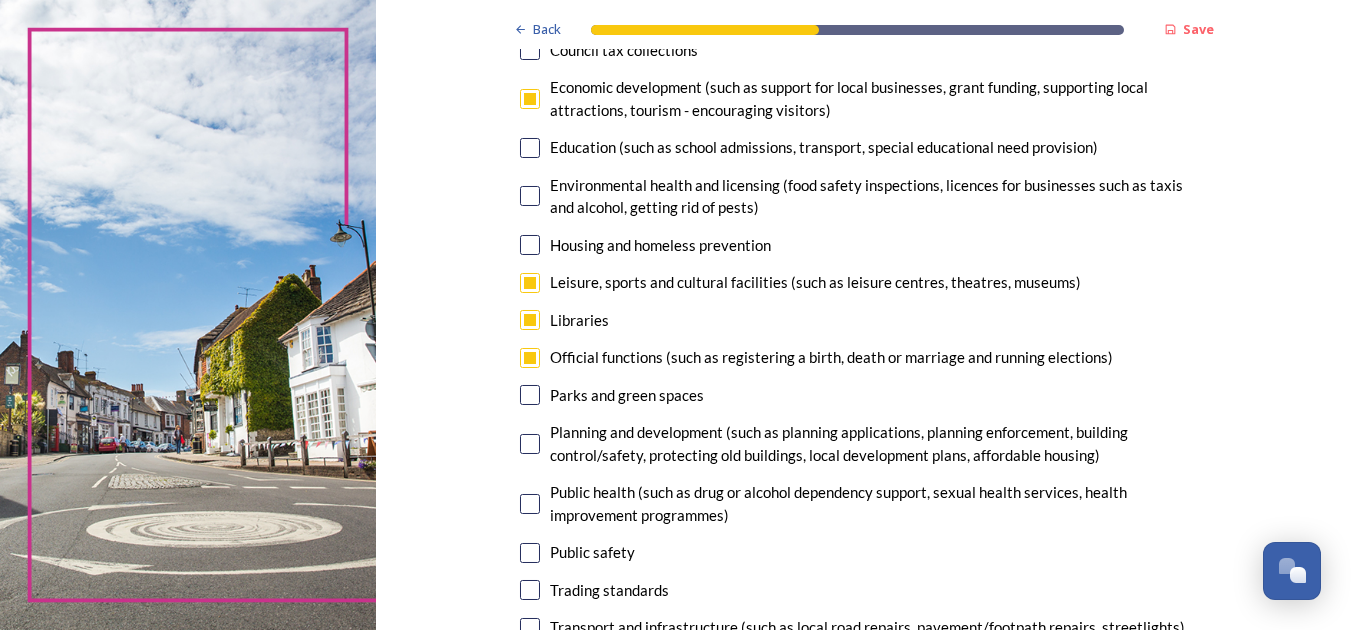 click at bounding box center [530, 358] 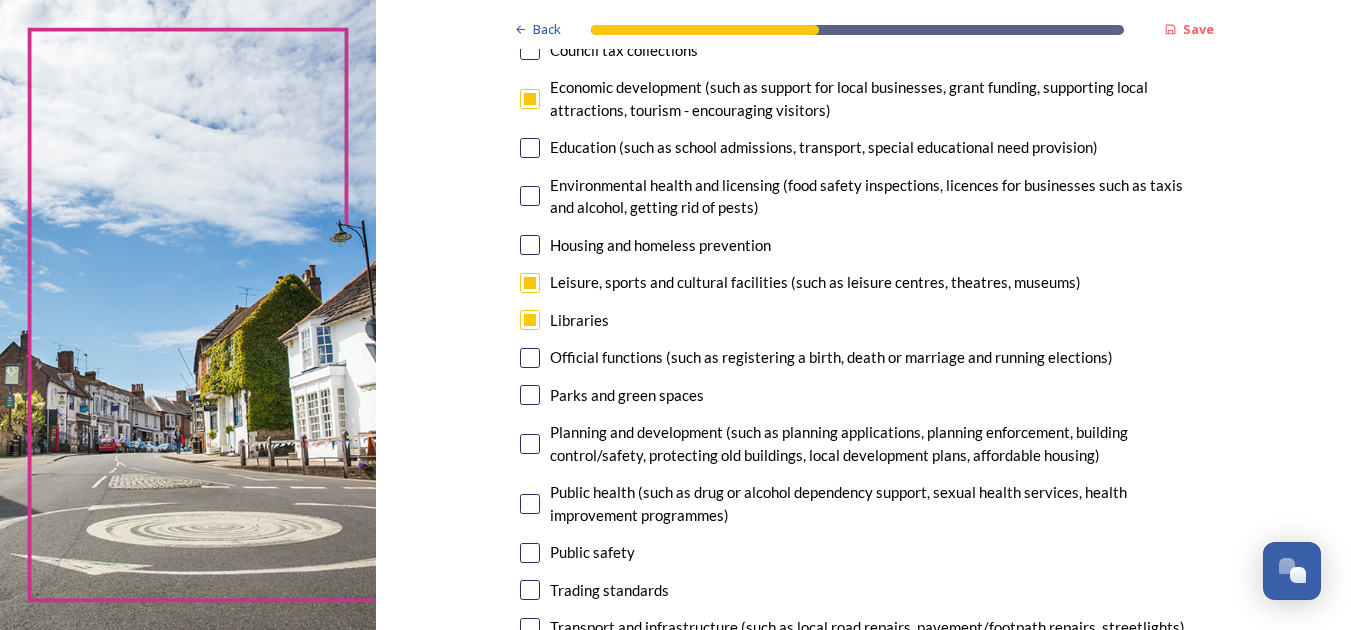 click at bounding box center [530, 395] 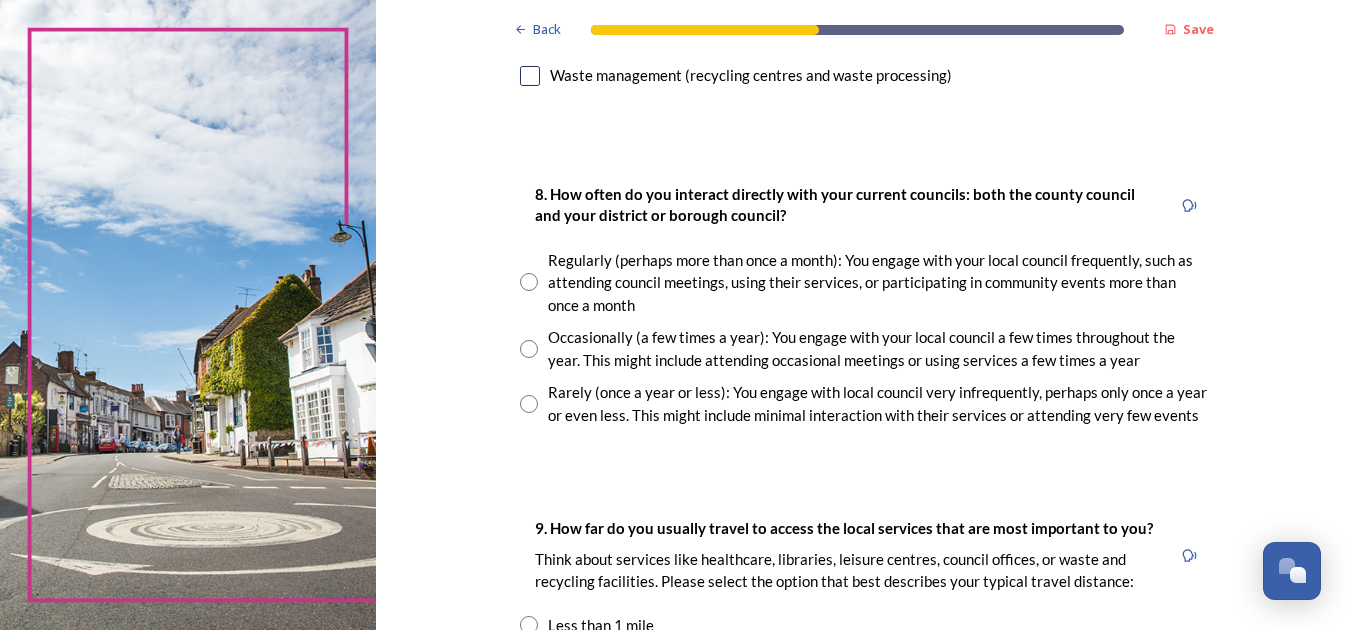 scroll, scrollTop: 1013, scrollLeft: 0, axis: vertical 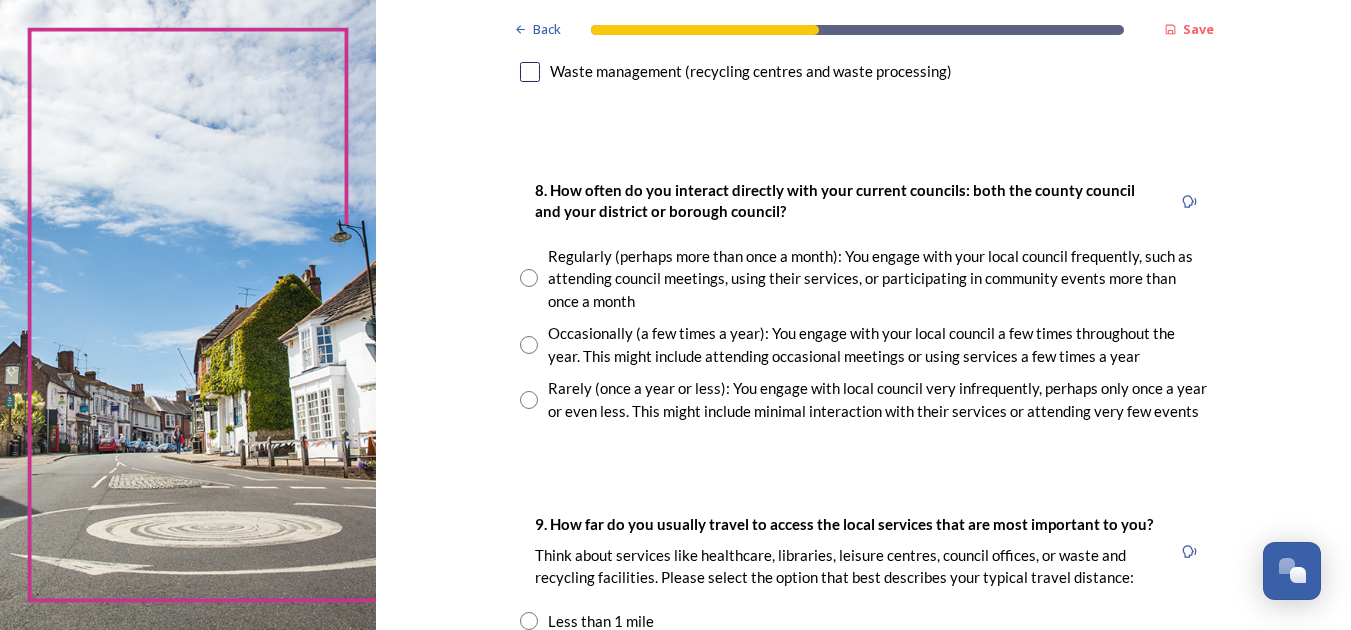click at bounding box center [529, 278] 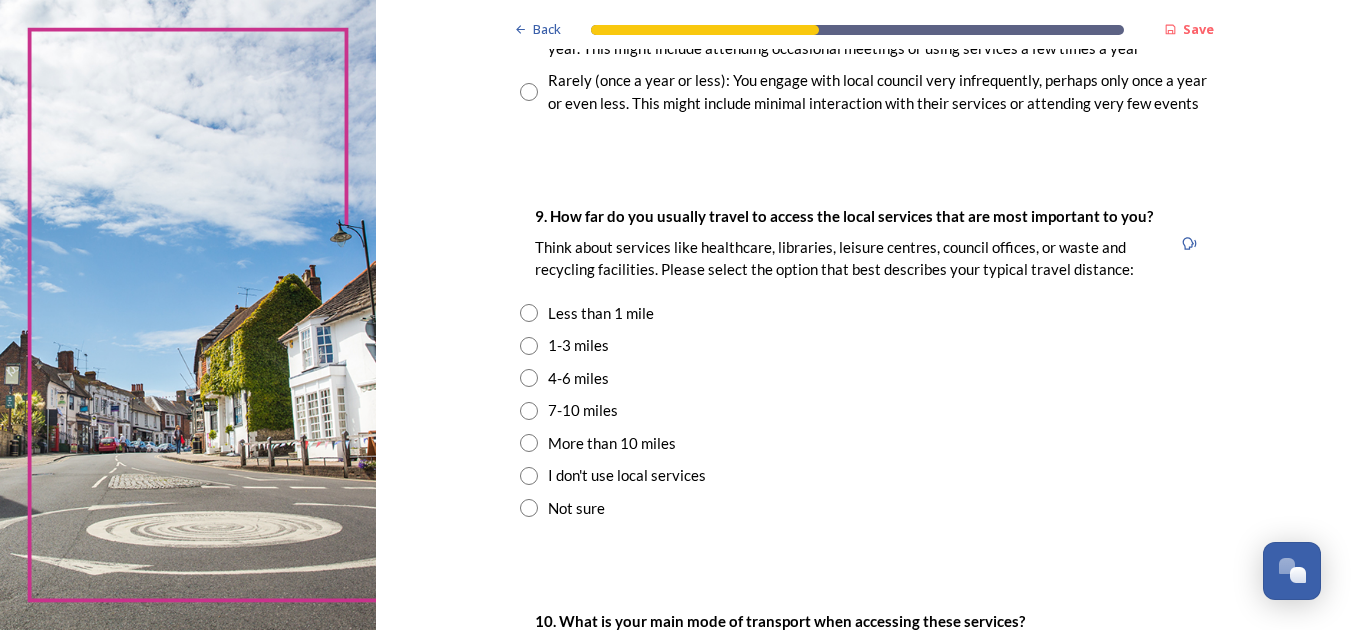 scroll, scrollTop: 1323, scrollLeft: 0, axis: vertical 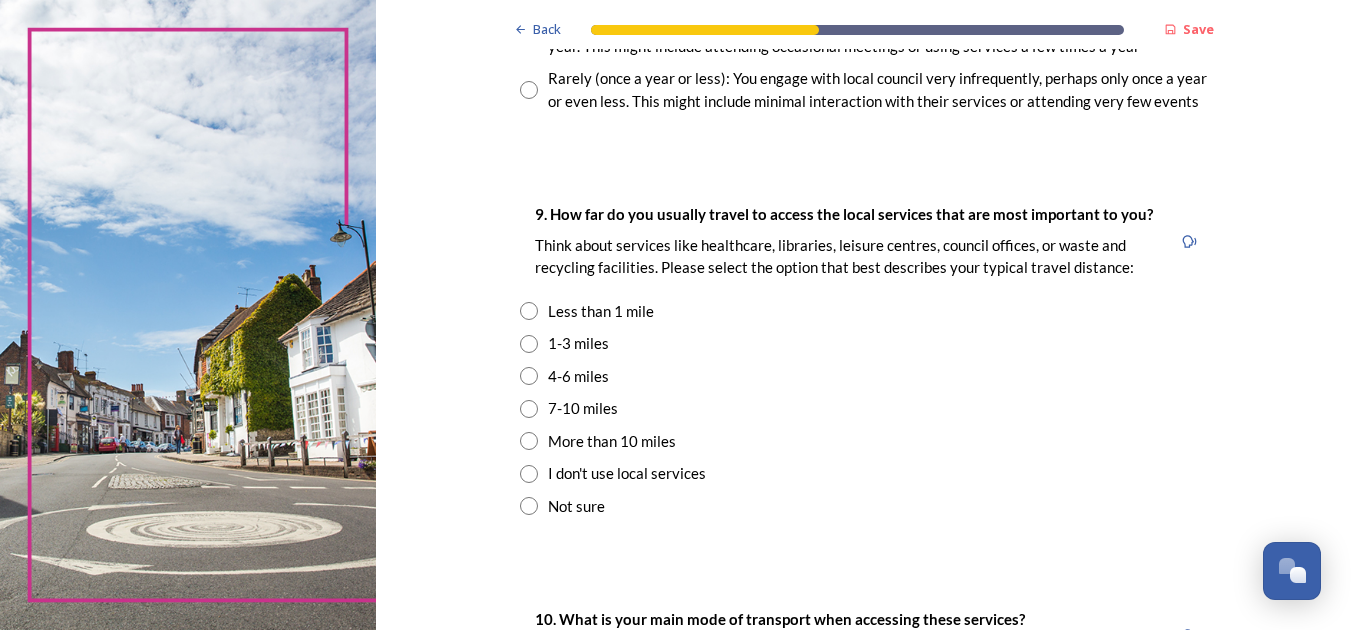 click at bounding box center [529, 311] 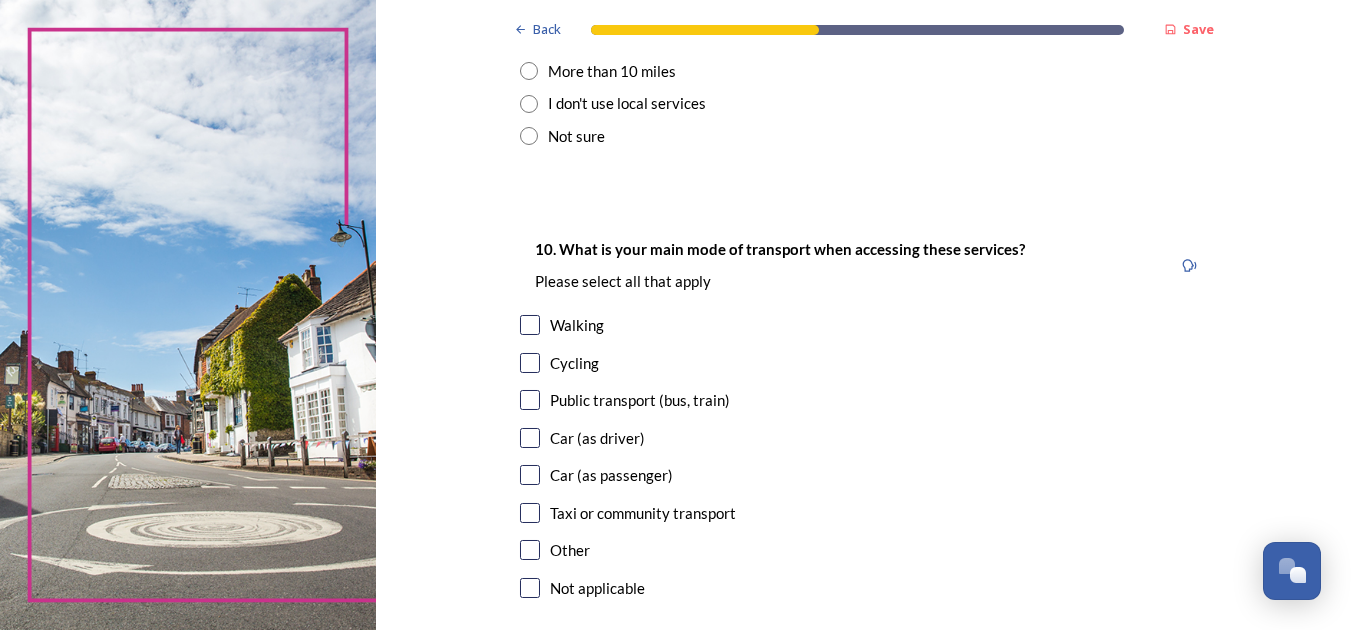 scroll, scrollTop: 1695, scrollLeft: 0, axis: vertical 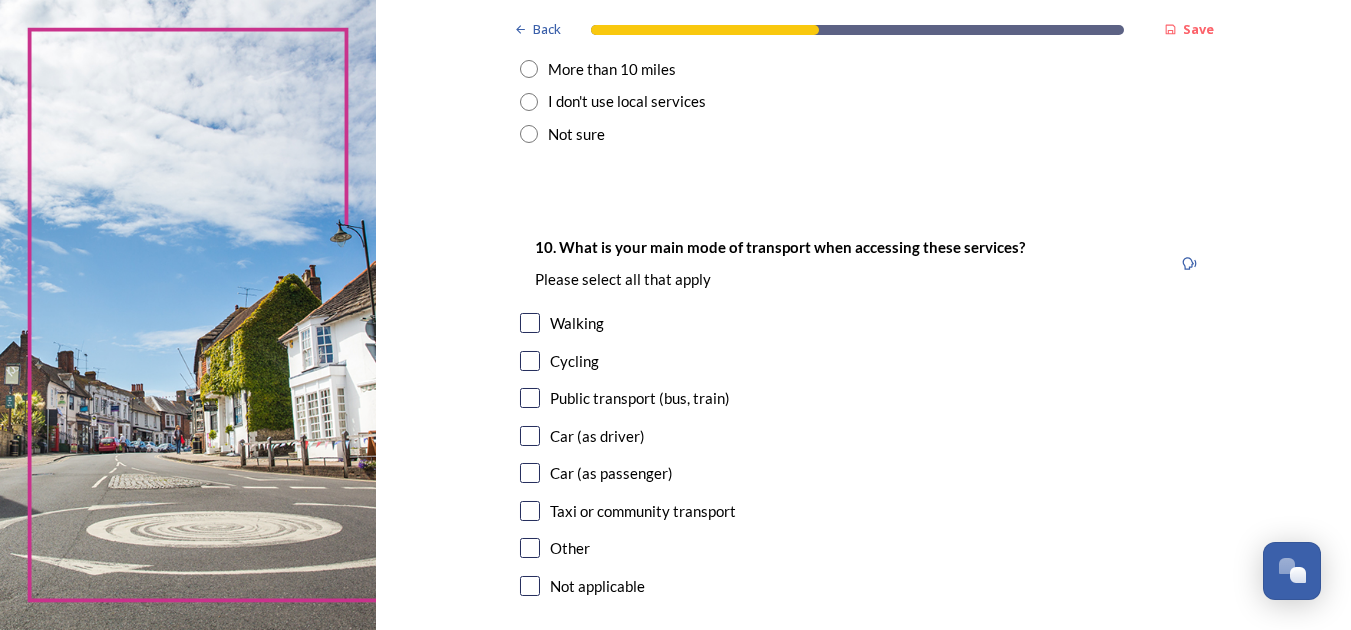 click at bounding box center (530, 323) 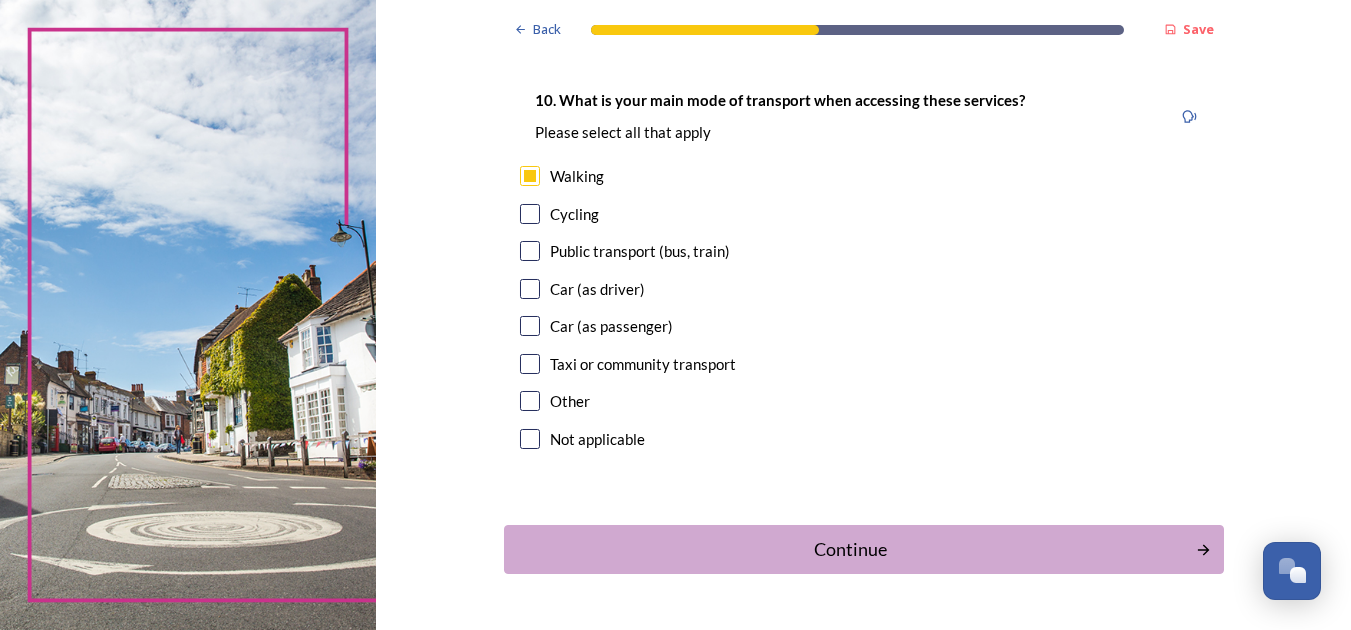 scroll, scrollTop: 1900, scrollLeft: 0, axis: vertical 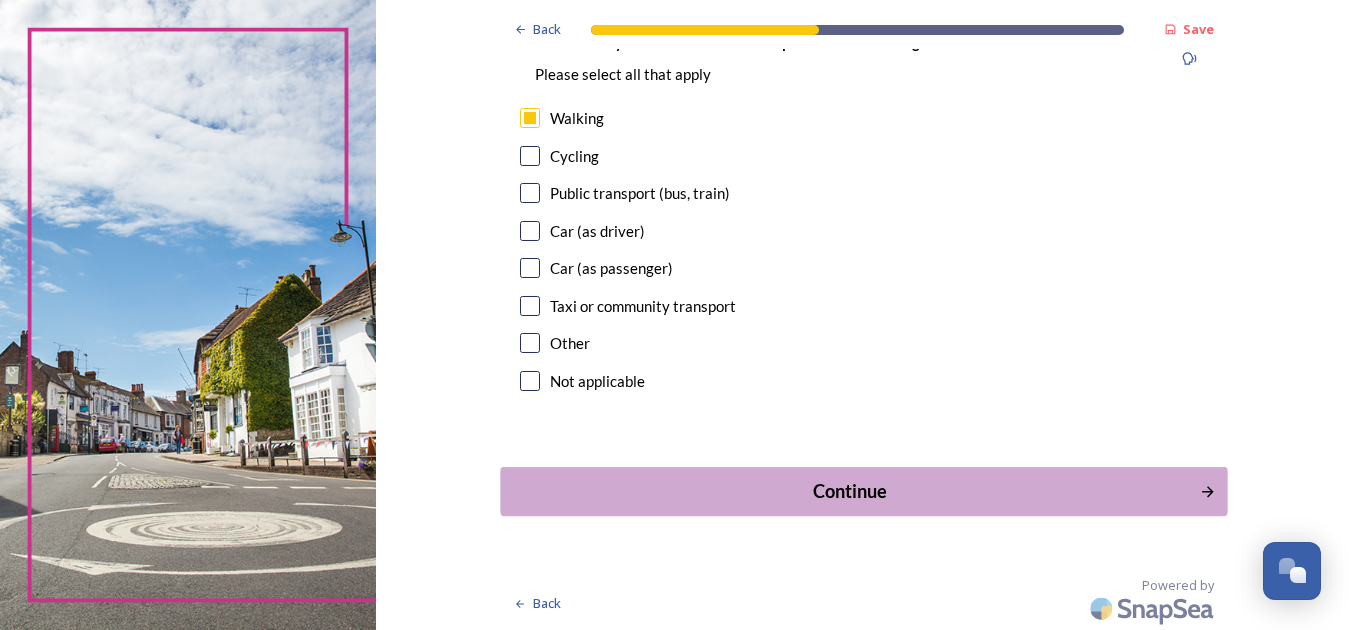 click on "Continue" at bounding box center (849, 491) 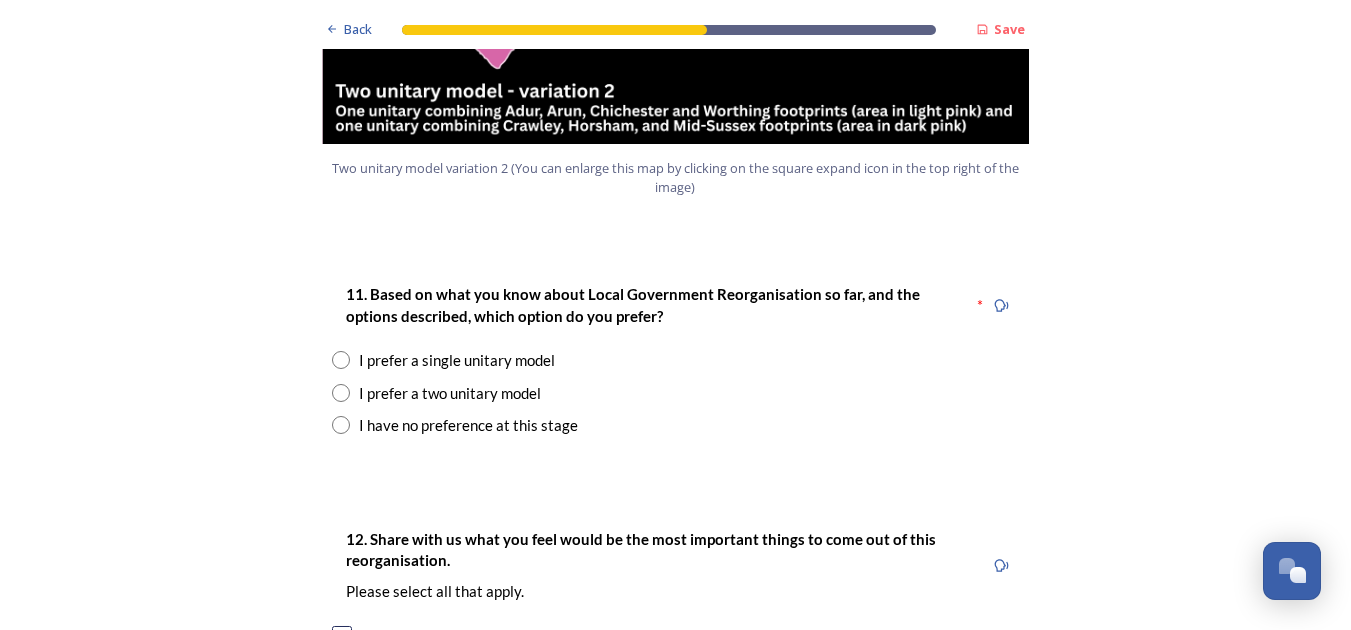 scroll, scrollTop: 2466, scrollLeft: 0, axis: vertical 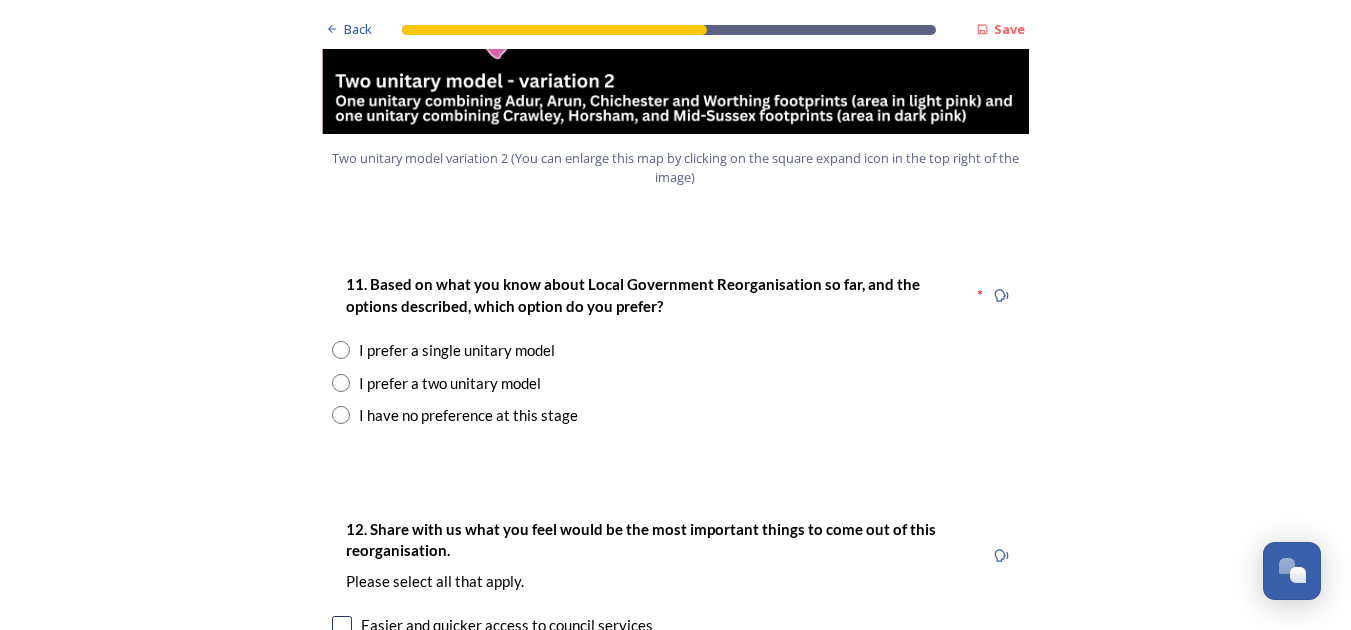 click at bounding box center [341, 383] 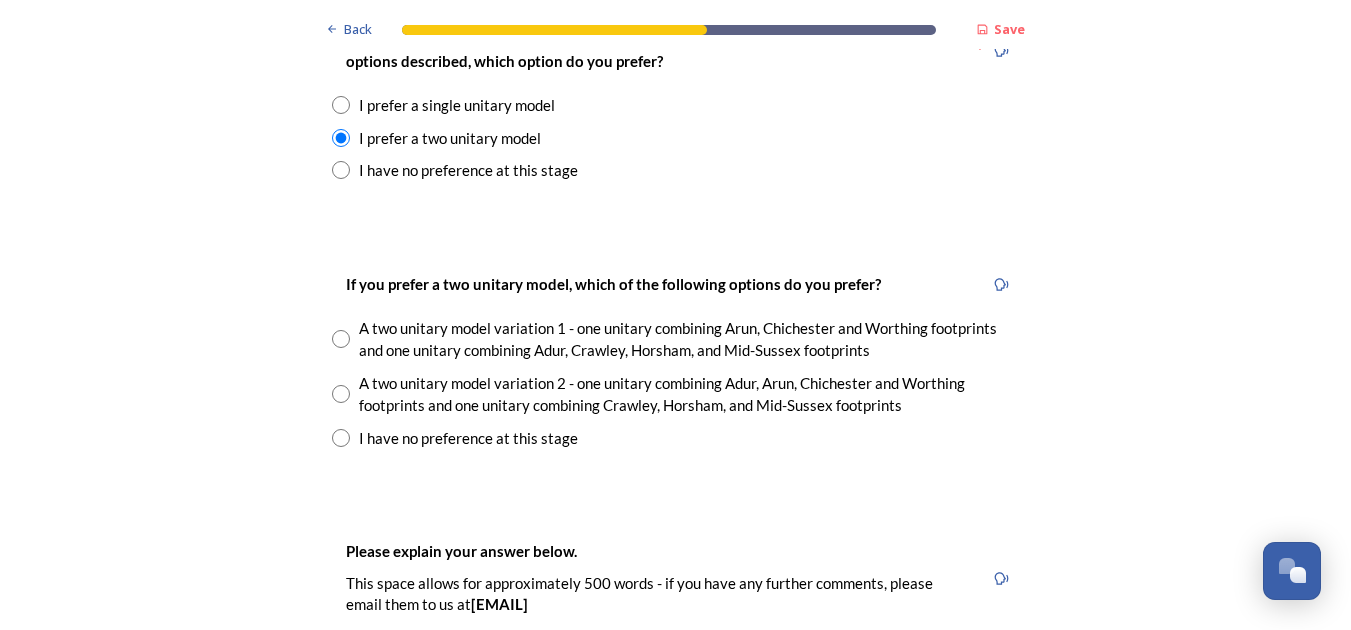 scroll, scrollTop: 2712, scrollLeft: 0, axis: vertical 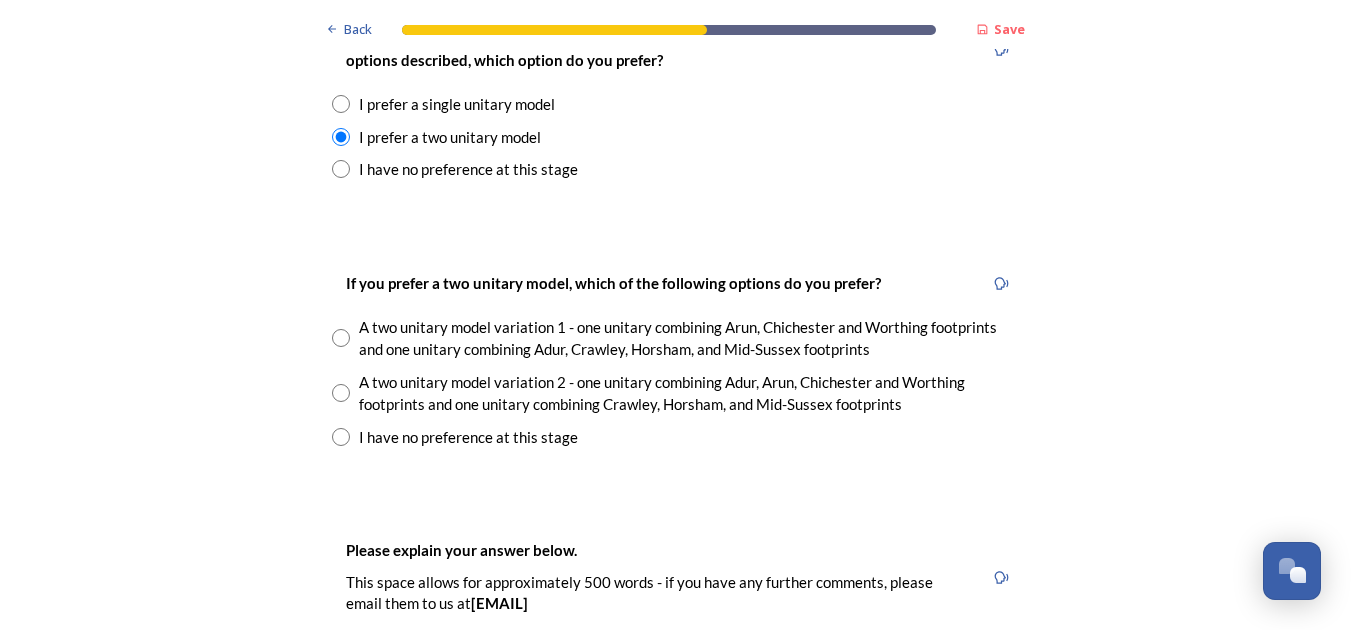 click at bounding box center [341, 393] 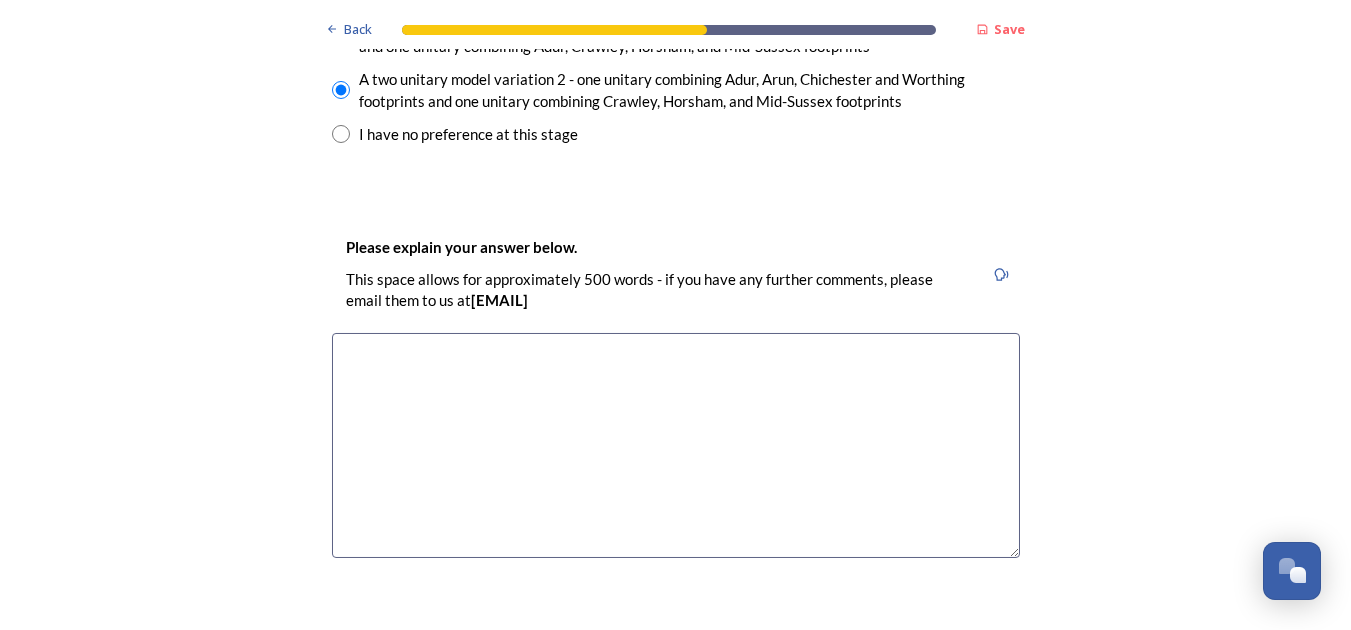 scroll, scrollTop: 3137, scrollLeft: 0, axis: vertical 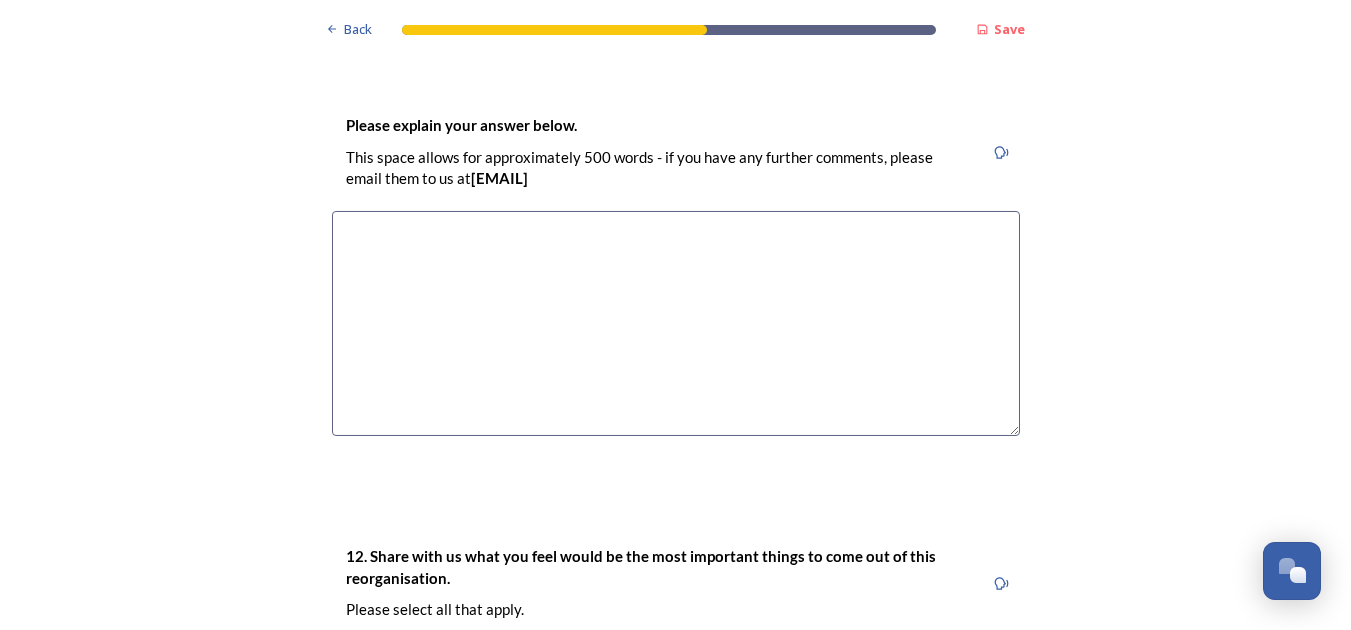 click at bounding box center (676, 323) 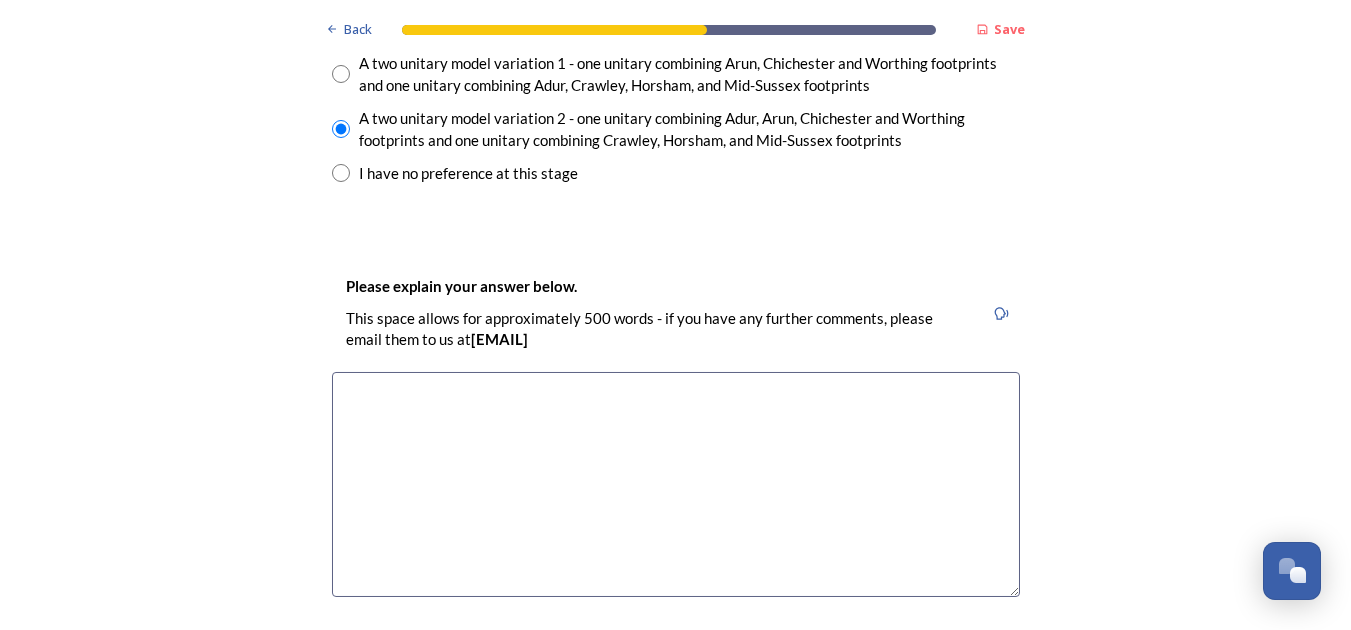scroll, scrollTop: 2979, scrollLeft: 0, axis: vertical 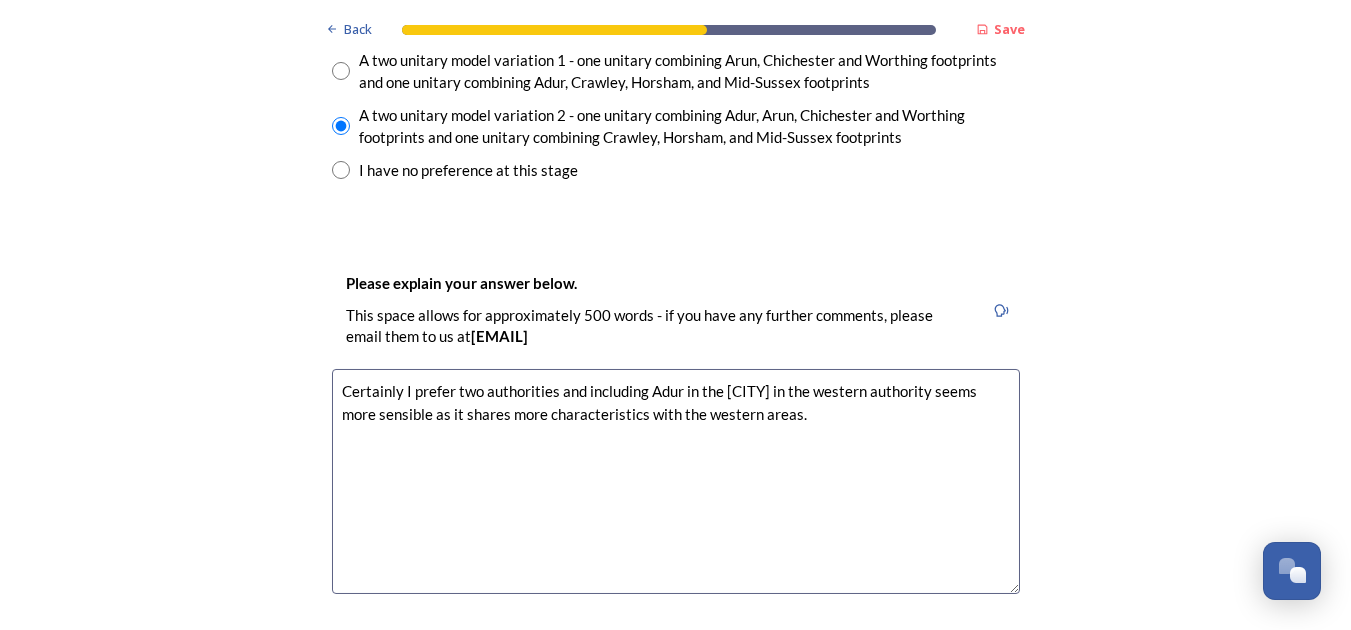 click on "Certainly I prefer two authorities and including Adur in the [CITY] in the western authority seems more sensible as it shares more characteristics with the western areas." at bounding box center [676, 481] 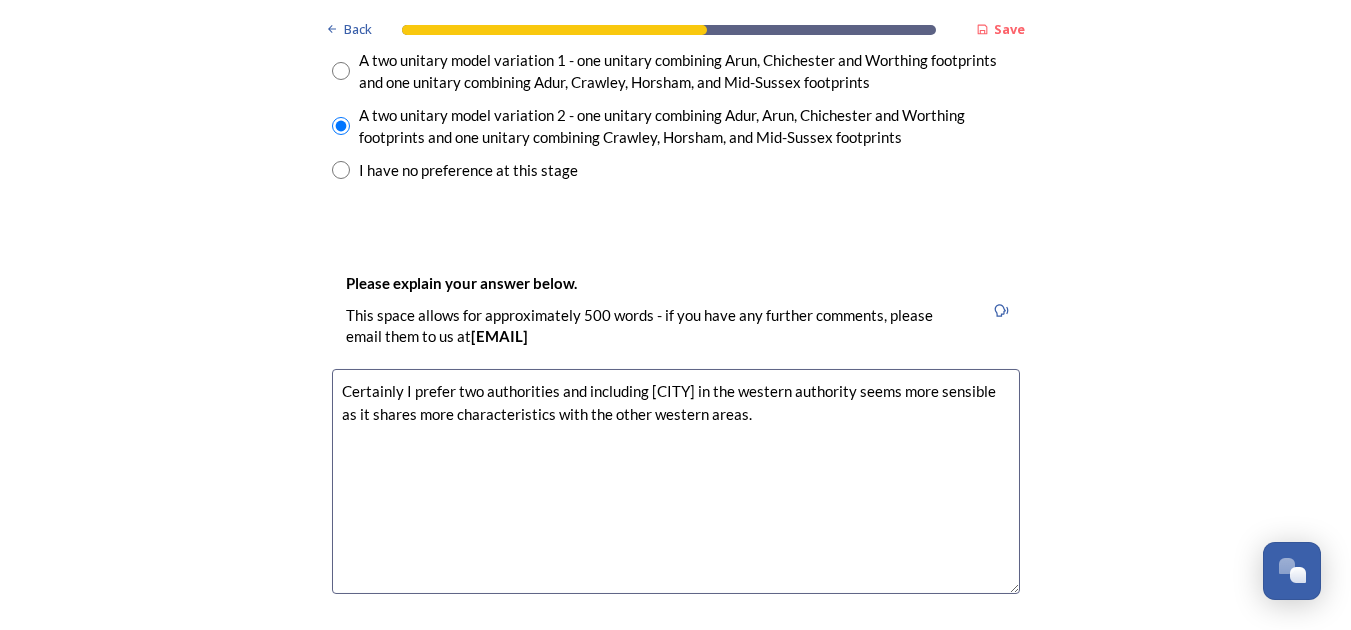 click on "Certainly I prefer two authorities and including [CITY] in the western authority seems more sensible as it shares more characteristics with the other western areas." at bounding box center (676, 481) 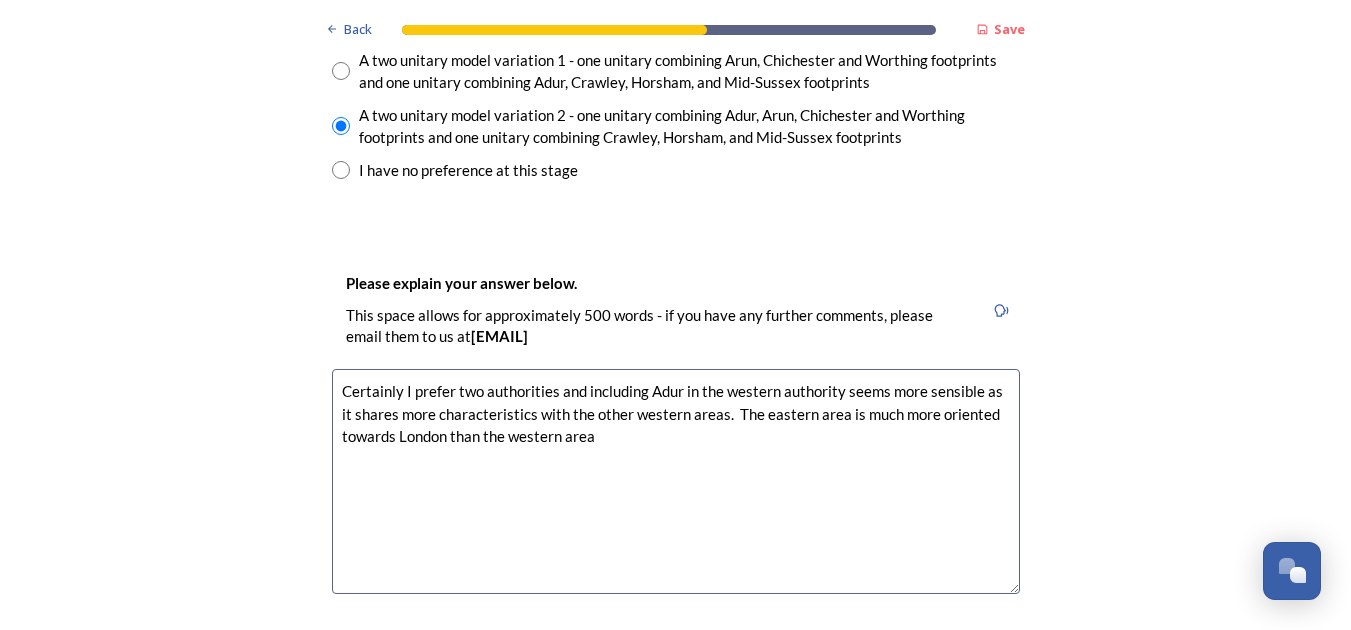 click on "Certainly I prefer two authorities and including Adur in the western authority seems more sensible as it shares more characteristics with the other western areas.  The eastern area is much more oriented towards London than the western area" at bounding box center [676, 481] 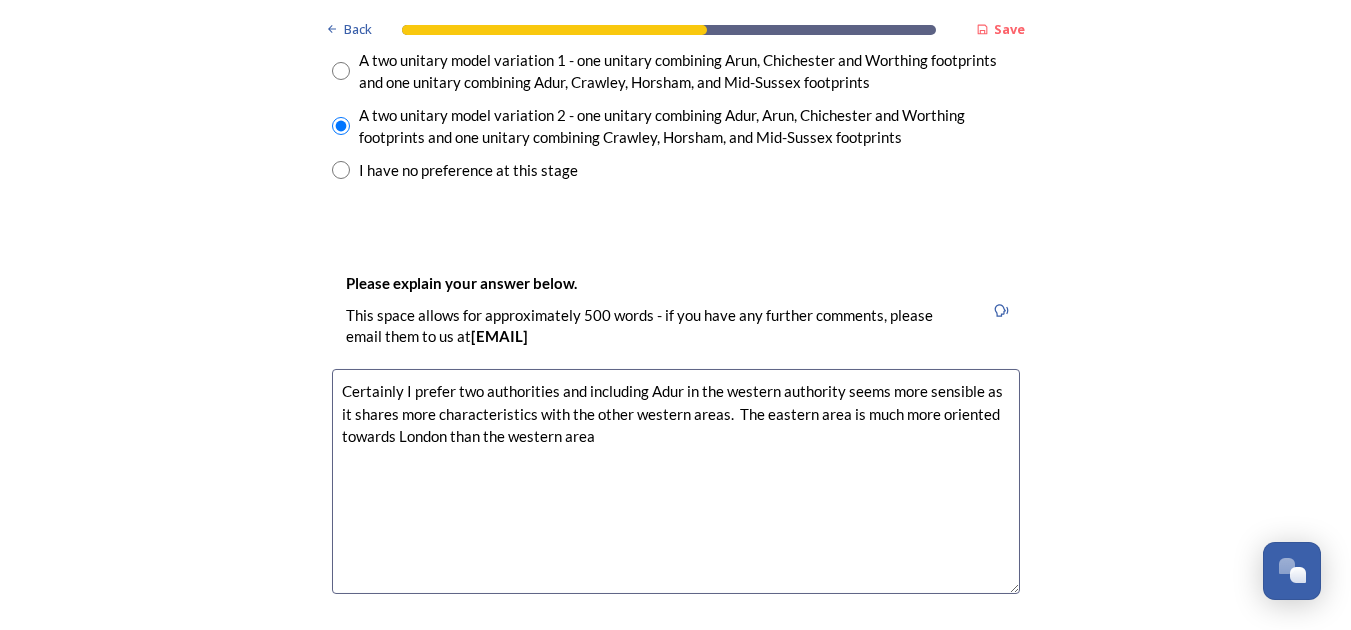 click on "Certainly I prefer two authorities and including Adur in the western authority seems more sensible as it shares more characteristics with the other western areas.  The eastern area is much more oriented towards London than the western area" at bounding box center (676, 481) 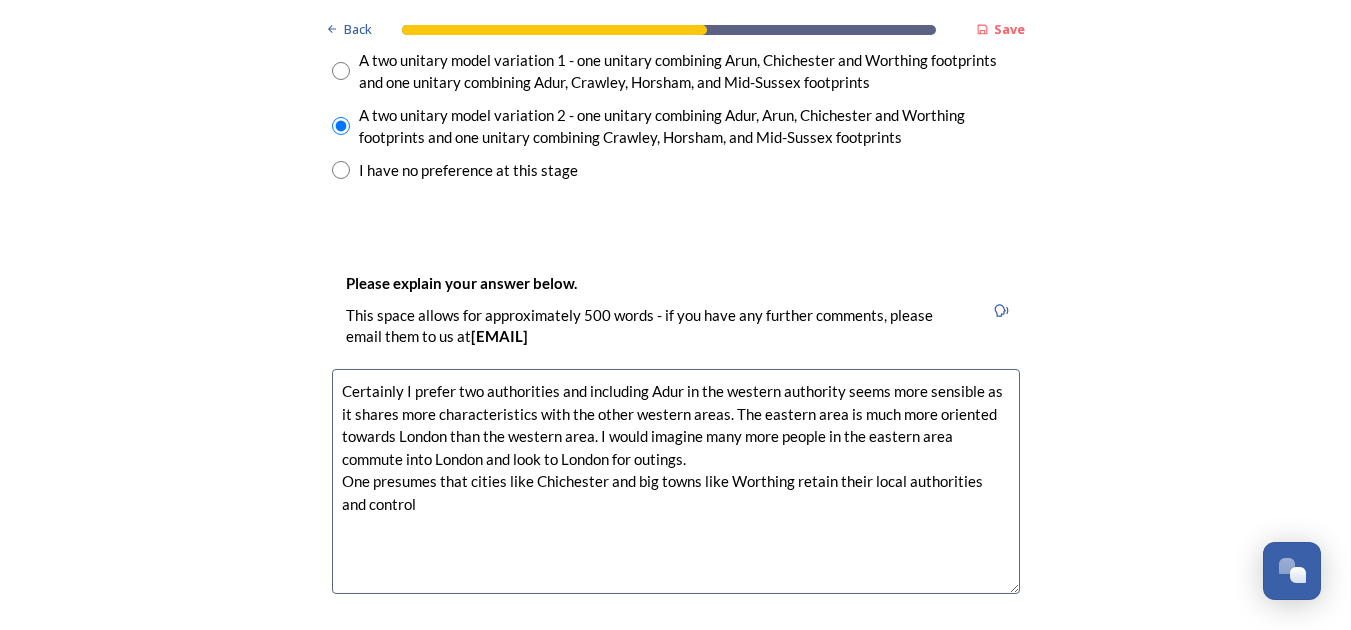 click on "Certainly I prefer two authorities and including Adur in the western authority seems more sensible as it shares more characteristics with the other western areas. The eastern area is much more oriented towards London than the western area. I would imagine many more people in the eastern area commute into London and look to London for outings.
One presumes that cities like Chichester and big towns like Worthing retain their local authorities and control" at bounding box center (676, 481) 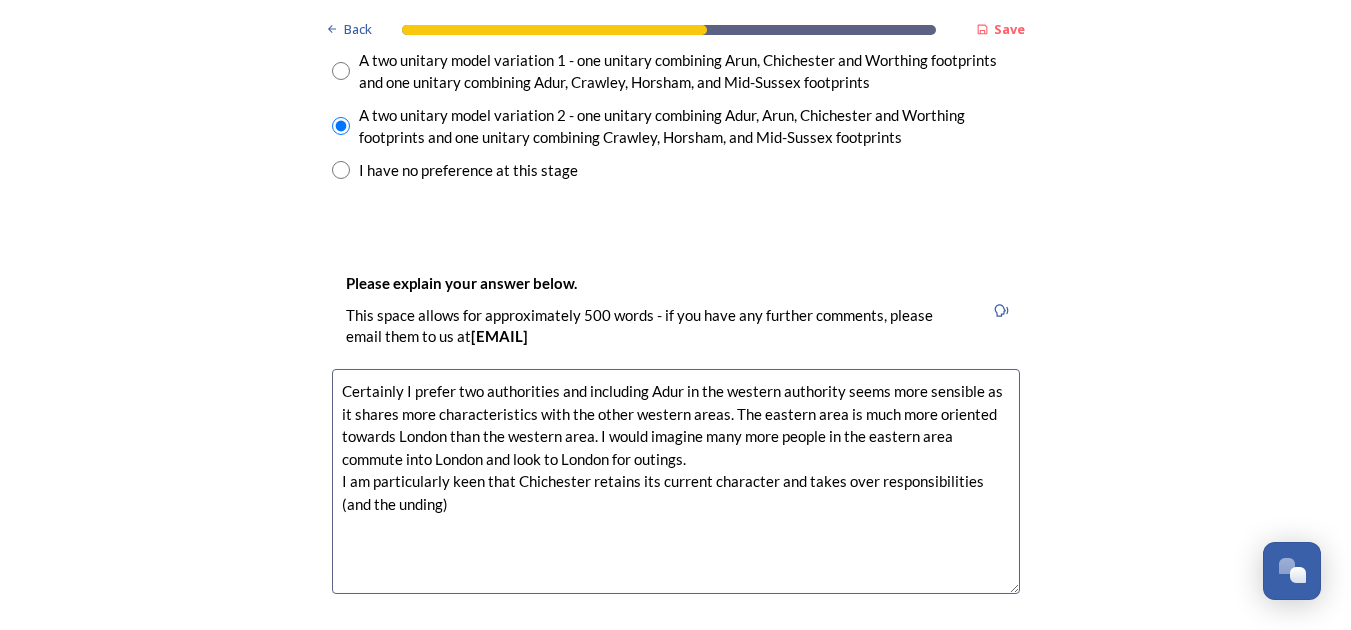 click on "Certainly I prefer two authorities and including Adur in the western authority seems more sensible as it shares more characteristics with the other western areas. The eastern area is much more oriented towards London than the western area. I would imagine many more people in the eastern area commute into London and look to London for outings.
I am particularly keen that Chichester retains its current character and takes over responsibilities (and the unding)" at bounding box center [676, 481] 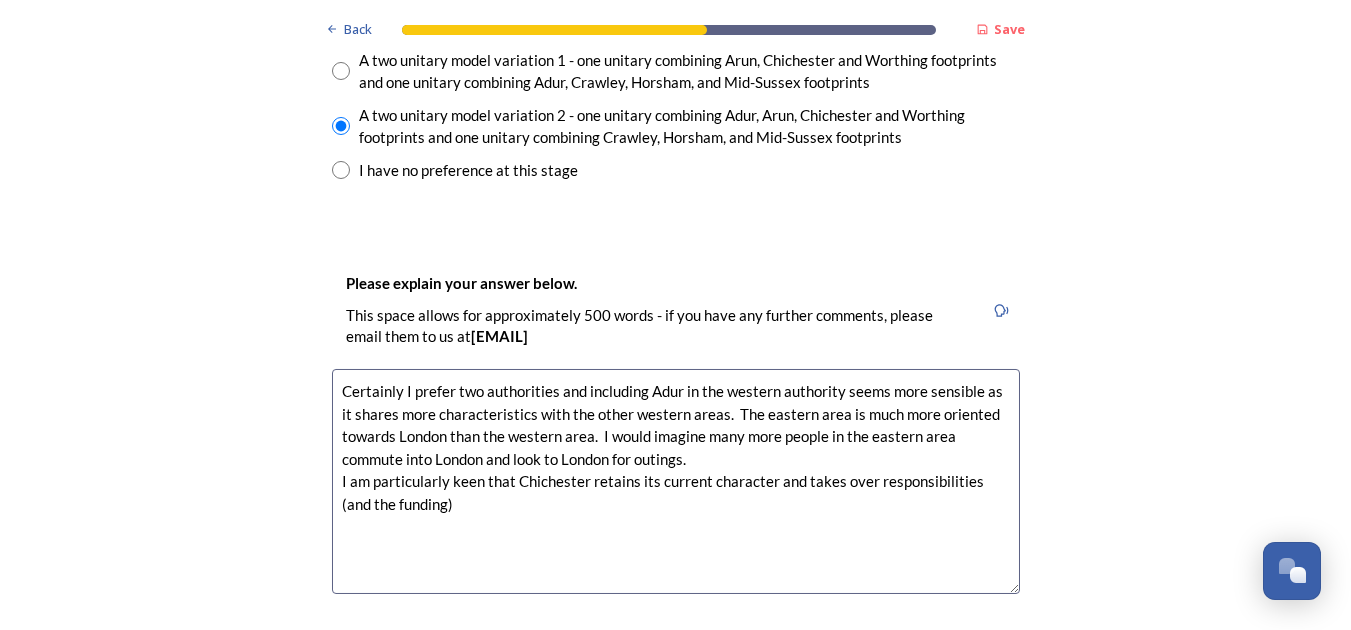 click on "Certainly I prefer two authorities and including Adur in the western authority seems more sensible as it shares more characteristics with the other western areas.  The eastern area is much more oriented towards London than the western area.  I would imagine many more people in the eastern area commute into London and look to London for outings.
I am particularly keen that Chichester retains its current character and takes over responsibilities (and the funding)" at bounding box center [676, 481] 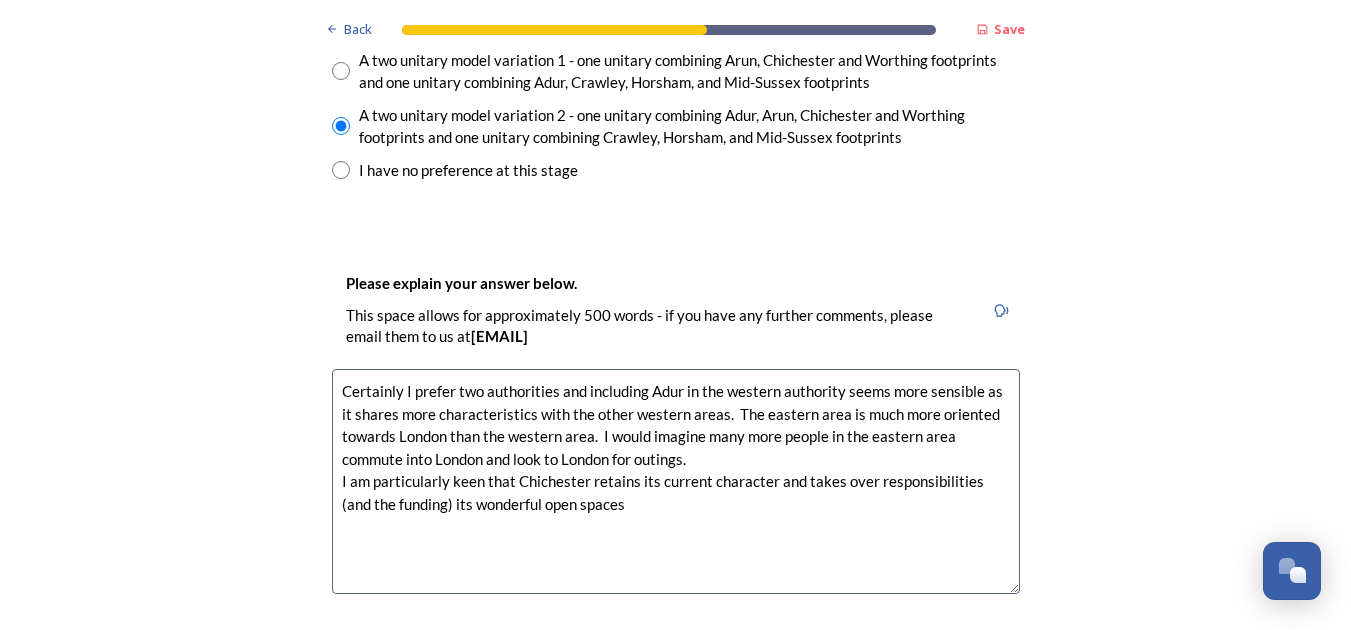 click on "Certainly I prefer two authorities and including Adur in the western authority seems more sensible as it shares more characteristics with the other western areas.  The eastern area is much more oriented towards London than the western area.  I would imagine many more people in the eastern area commute into London and look to London for outings.
I am particularly keen that Chichester retains its current character and takes over responsibilities (and the funding) its wonderful open spaces" at bounding box center [676, 481] 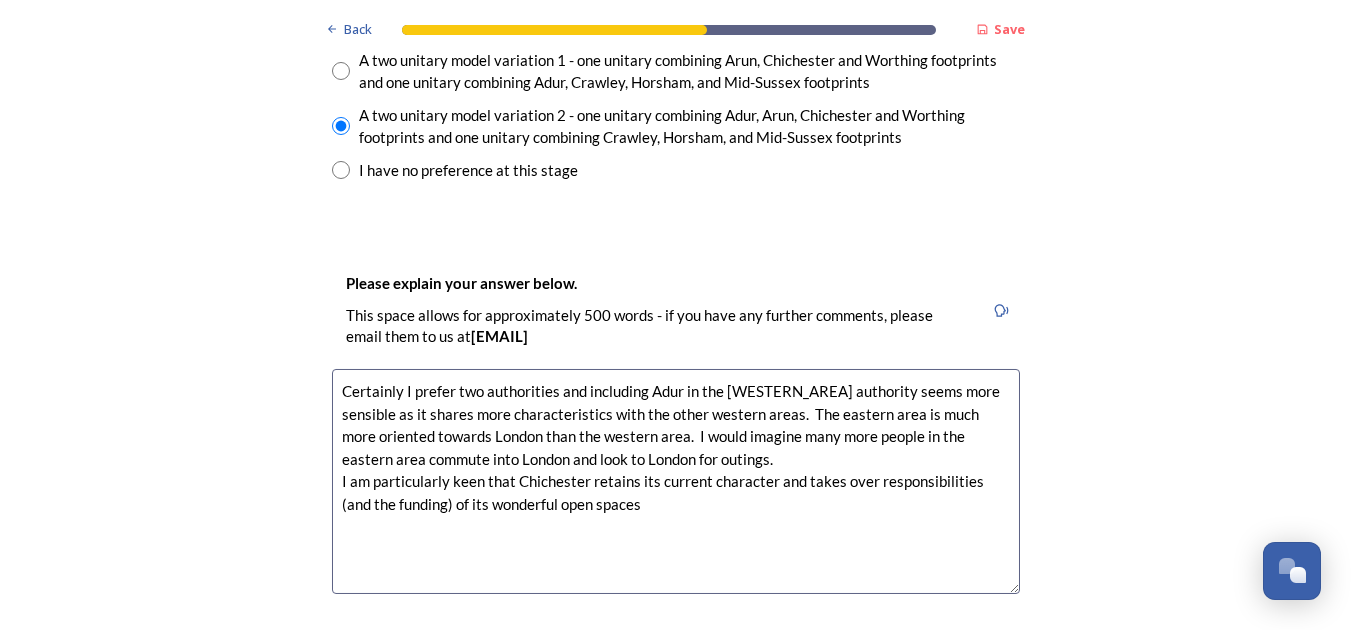 click on "Certainly I prefer two authorities and including Adur in the [WESTERN_AREA] authority seems more sensible as it shares more characteristics with the other western areas.  The eastern area is much more oriented towards London than the western area.  I would imagine many more people in the eastern area commute into London and look to London for outings.
I am particularly keen that Chichester retains its current character and takes over responsibilities (and the funding) of its wonderful open spaces" at bounding box center (676, 481) 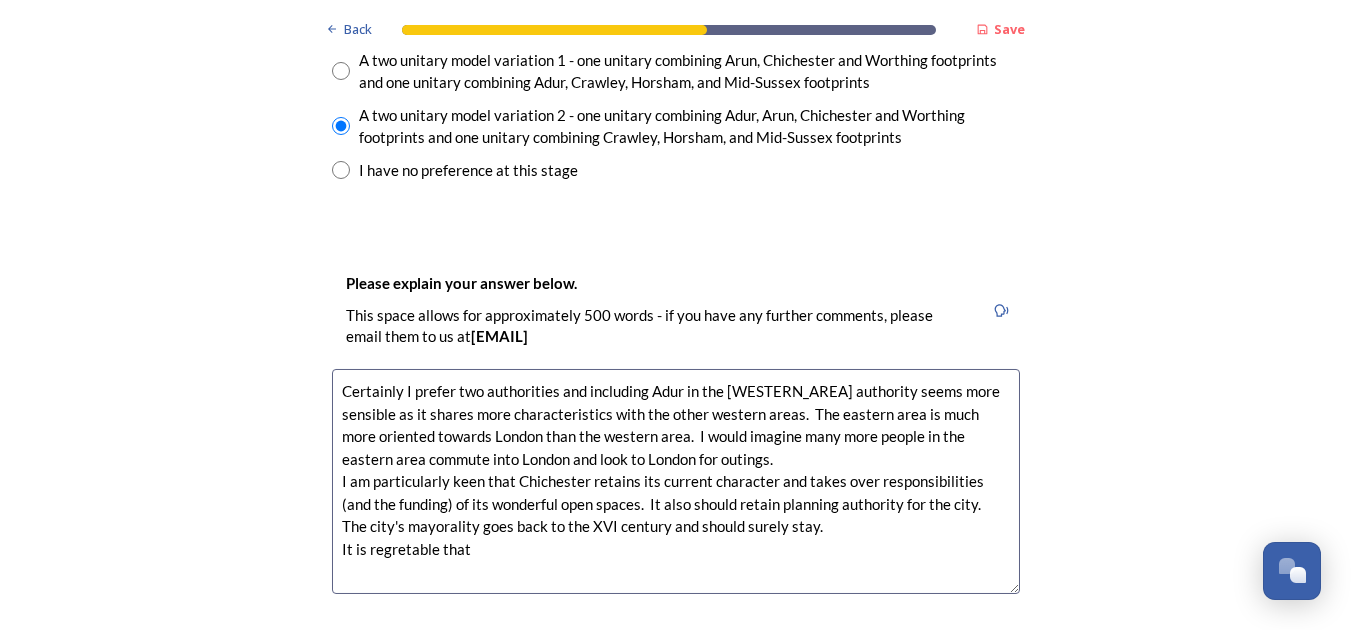 click on "Certainly I prefer two authorities and including Adur in the [WESTERN_AREA] authority seems more sensible as it shares more characteristics with the other western areas.  The eastern area is much more oriented towards London than the western area.  I would imagine many more people in the eastern area commute into London and look to London for outings.
I am particularly keen that Chichester retains its current character and takes over responsibilities (and the funding) of its wonderful open spaces.  It also should retain planning authority for the city.  The city's mayorality goes back to the XVI century and should surely stay.
It is regretable that" at bounding box center (676, 481) 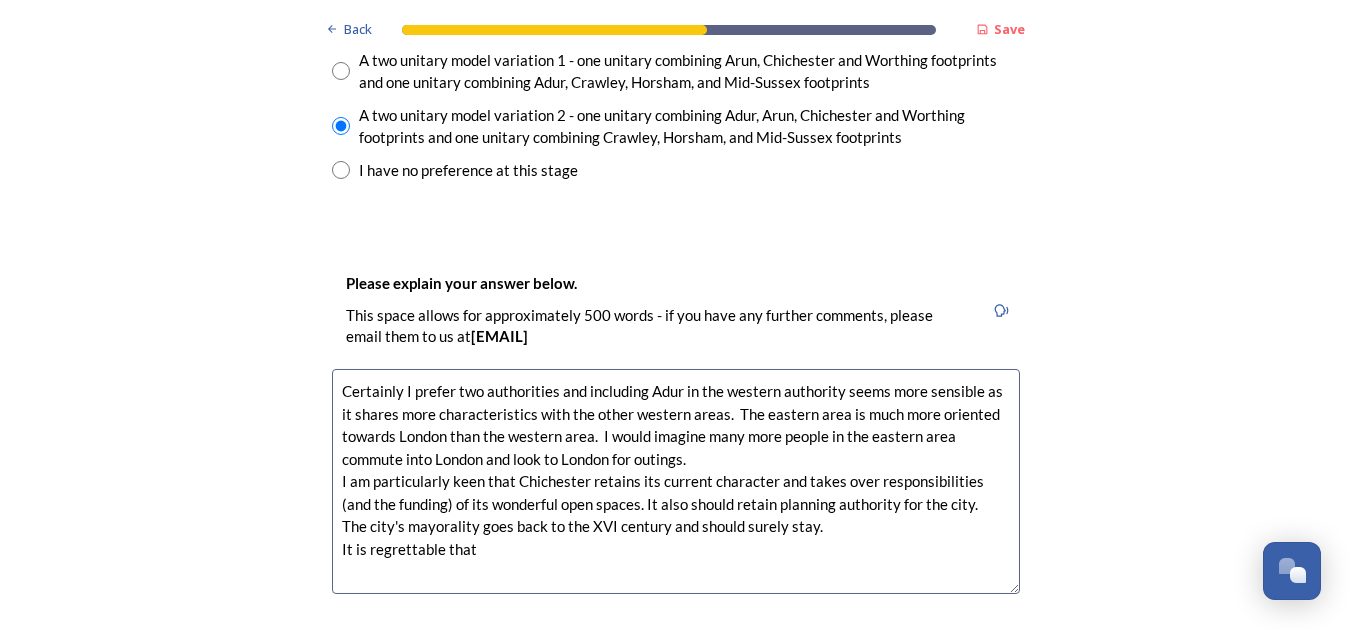 click on "Certainly I prefer two authorities and including Adur in the western authority seems more sensible as it shares more characteristics with the other western areas.  The eastern area is much more oriented towards London than the western area.  I would imagine many more people in the eastern area commute into London and look to London for outings.
I am particularly keen that Chichester retains its current character and takes over responsibilities (and the funding) of its wonderful open spaces. It also should retain planning authority for the city.  The city's mayorality goes back to the XVI century and should surely stay.
It is regrettable that" at bounding box center [676, 481] 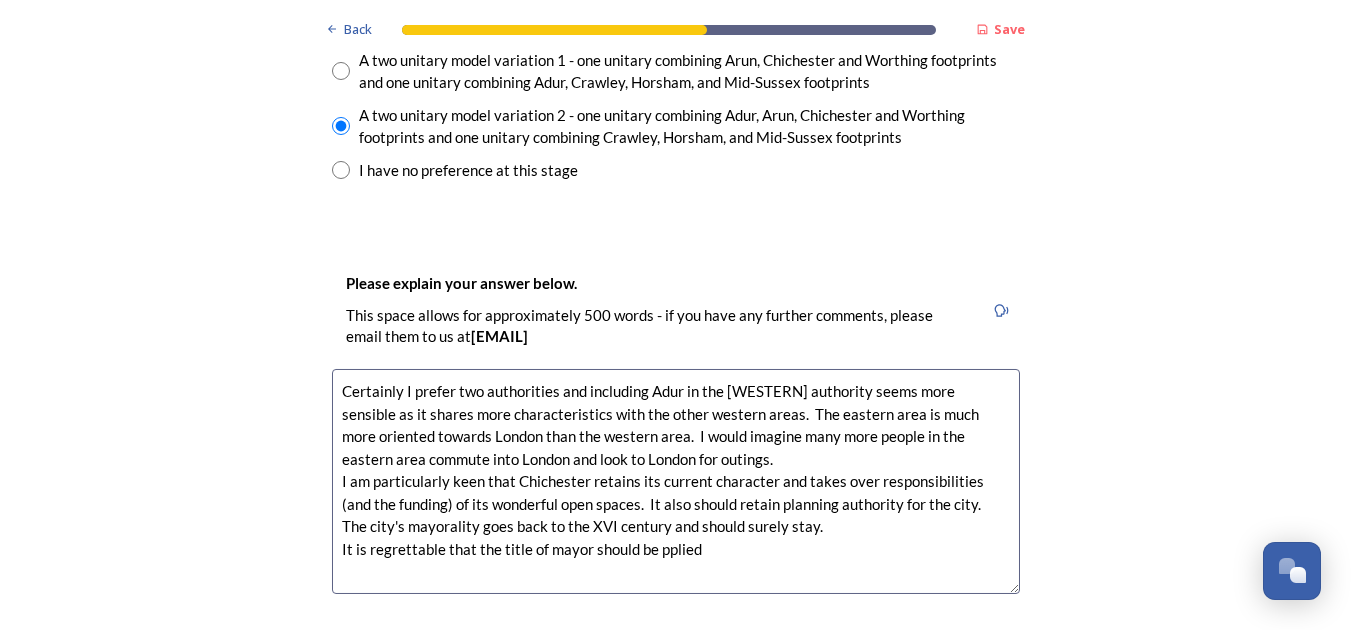 click on "Certainly I prefer two authorities and including Adur in the [WESTERN] authority seems more sensible as it shares more characteristics with the other western areas.  The eastern area is much more oriented towards London than the western area.  I would imagine many more people in the eastern area commute into London and look to London for outings.
I am particularly keen that Chichester retains its current character and takes over responsibilities (and the funding) of its wonderful open spaces.  It also should retain planning authority for the city.  The city's mayorality goes back to the XVI century and should surely stay.
It is regrettable that the title of mayor should be pplied" at bounding box center [676, 481] 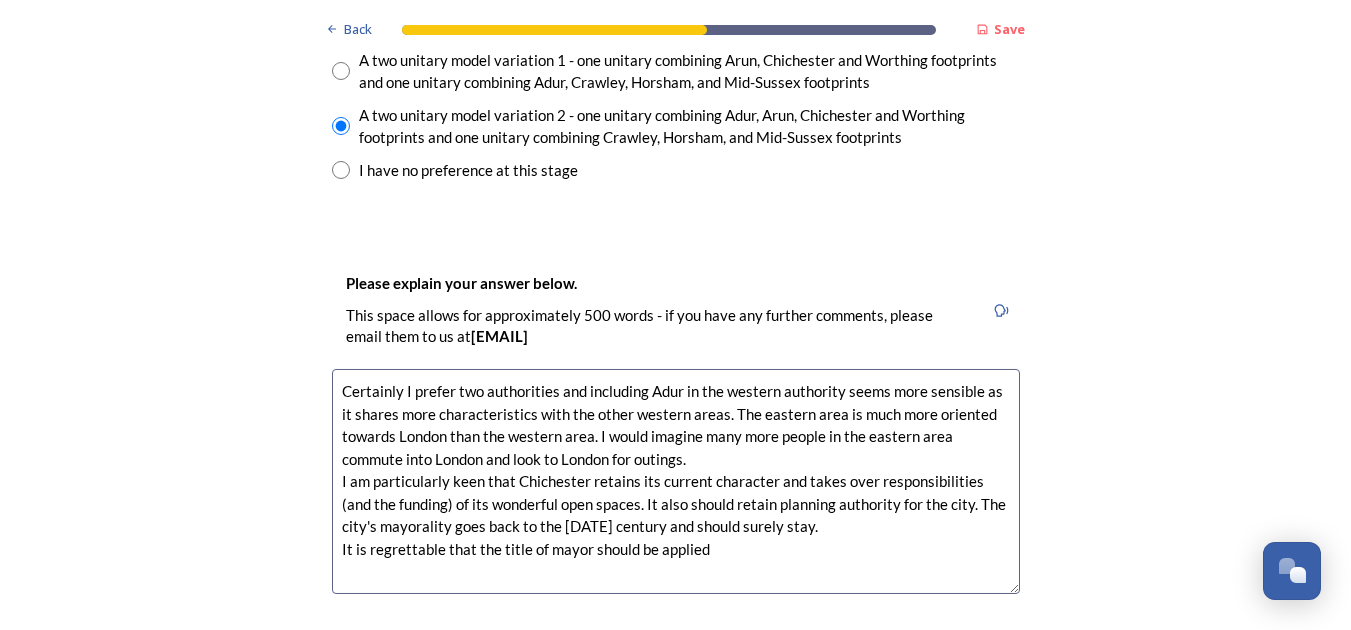 click on "Certainly I prefer two authorities and including Adur in the western authority seems more sensible as it shares more characteristics with the other western areas. The eastern area is much more oriented towards London than the western area. I would imagine many more people in the eastern area commute into London and look to London for outings.
I am particularly keen that Chichester retains its current character and takes over responsibilities (and the funding) of its wonderful open spaces. It also should retain planning authority for the city. The city's mayorality goes back to the [DATE] century and should surely stay.
It is regrettable that the title of mayor should be applied" at bounding box center (676, 481) 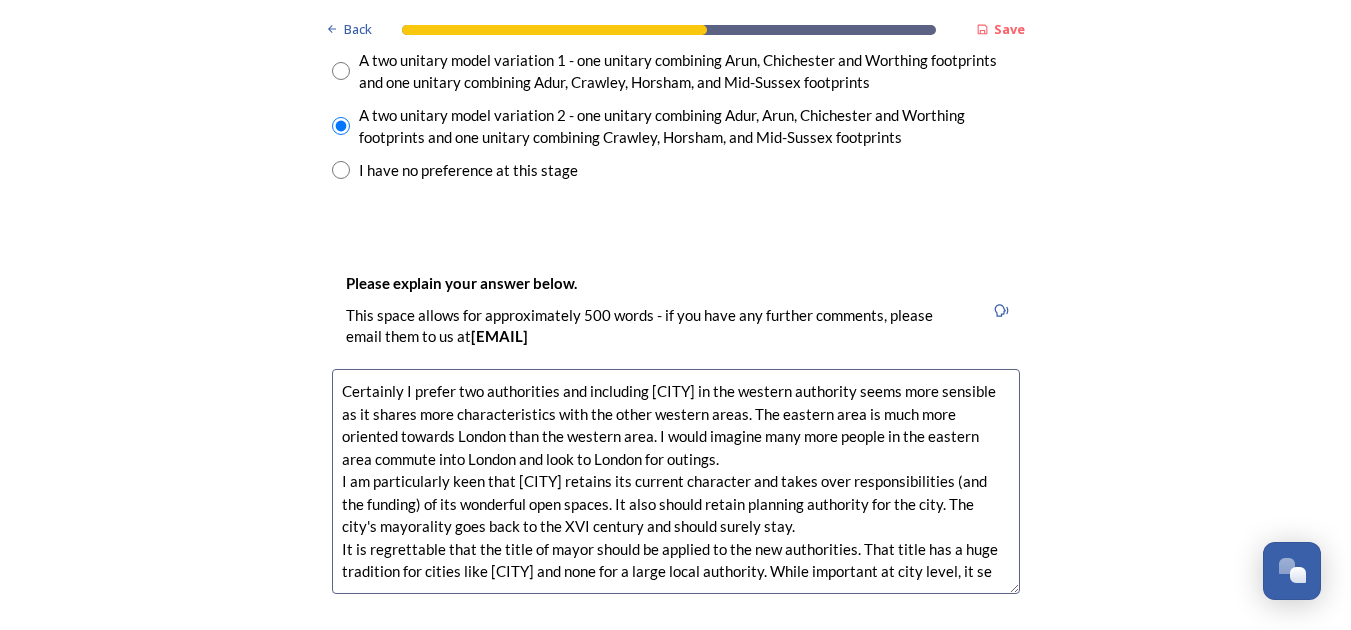 scroll, scrollTop: 9, scrollLeft: 0, axis: vertical 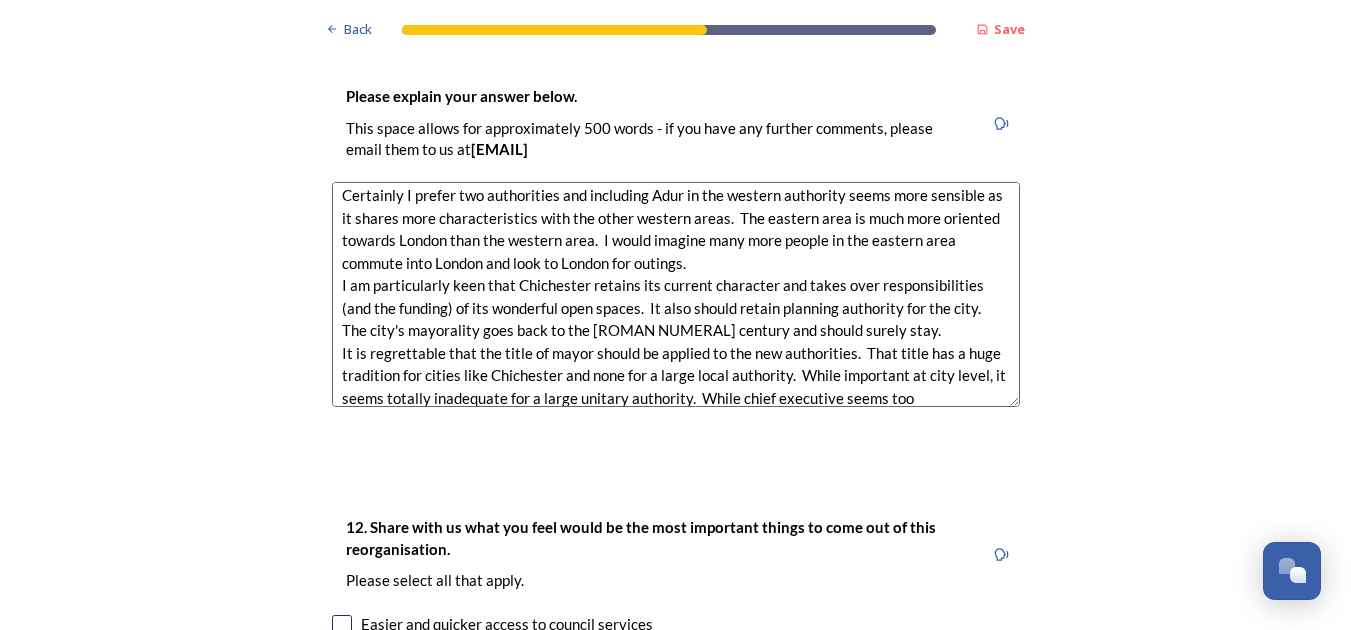 click on "Back Save Prioritising future services As explained on our  Shaping West Sussex hub , Local Government Reorganisation for West Sussex means that the county, district and borough councils will be replaced with one, or more than one, single-tier council (referred to as a unitary council) to deliver all your services.  Options currently being explored within West Sussex are detailed on our  hub , but map visuals can be found below. A single county unitary , bringing the County Council and all seven District and Borough Councils services together to form a new unitary council for West Sussex. Single unitary model (You can enlarge this map by clicking on the square expand icon in the top right of the image) Two unitary option, variation 1  -   one unitary combining Arun, Chichester and Worthing footprints and one unitary combining Adur, Crawley, Horsham, and Mid-Sussex footprints. Two unitary model variation 1 (You can enlarge this map by clicking on the square expand icon in the top right of the image) * Other [NUMBER]" at bounding box center (675, 276) 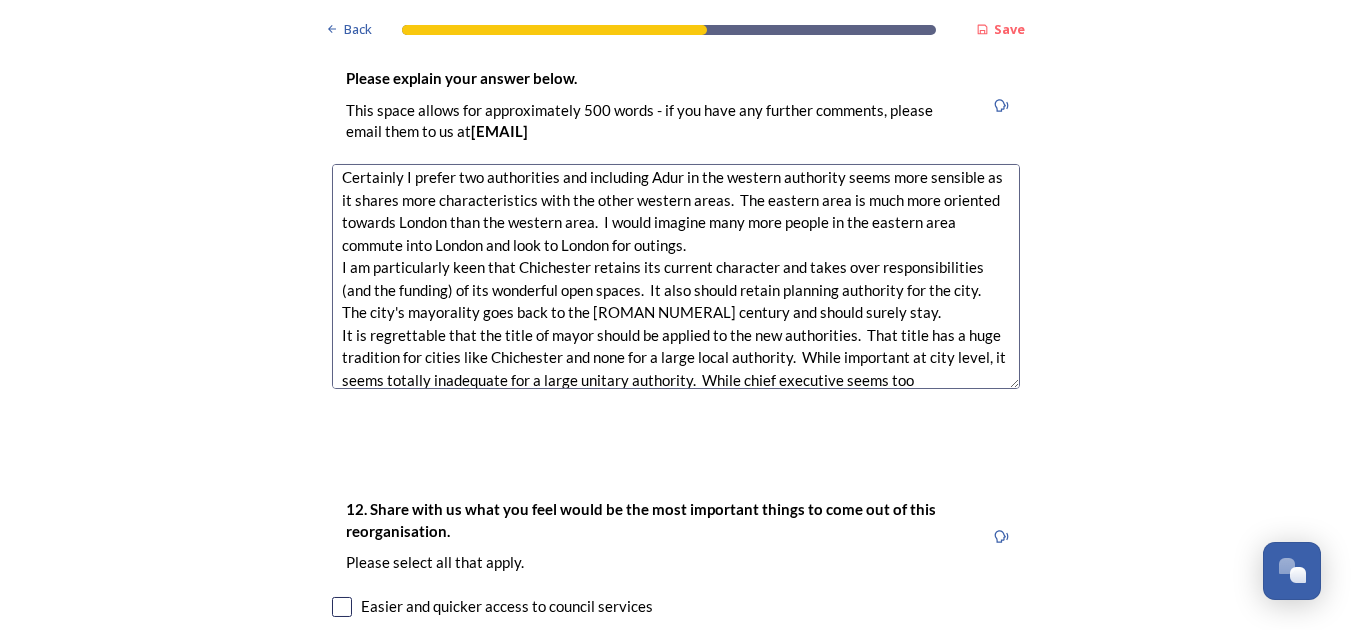 scroll, scrollTop: 3181, scrollLeft: 0, axis: vertical 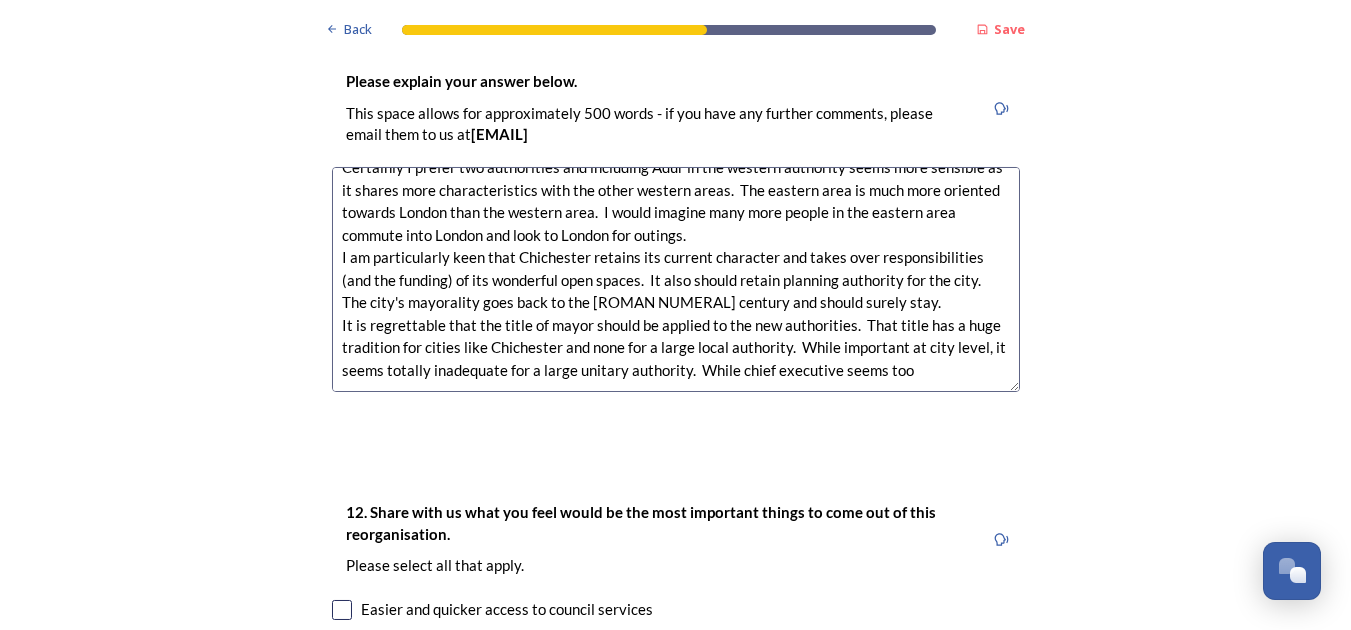 click on "Certainly I prefer two authorities and including Adur in the western authority seems more sensible as it shares more characteristics with the other western areas.  The eastern area is much more oriented towards London than the western area.  I would imagine many more people in the eastern area commute into London and look to London for outings.
I am particularly keen that Chichester retains its current character and takes over responsibilities (and the funding) of its wonderful open spaces.  It also should retain planning authority for the city.  The city's mayorality goes back to the [ROMAN NUMERAL] century and should surely stay.
It is regrettable that the title of mayor should be applied to the new authorities.  That title has a huge tradition for cities like Chichester and none for a large local authority.  While important at city level, it seems totally inadequate for a large unitary authority.  While chief executive seems too" at bounding box center [676, 279] 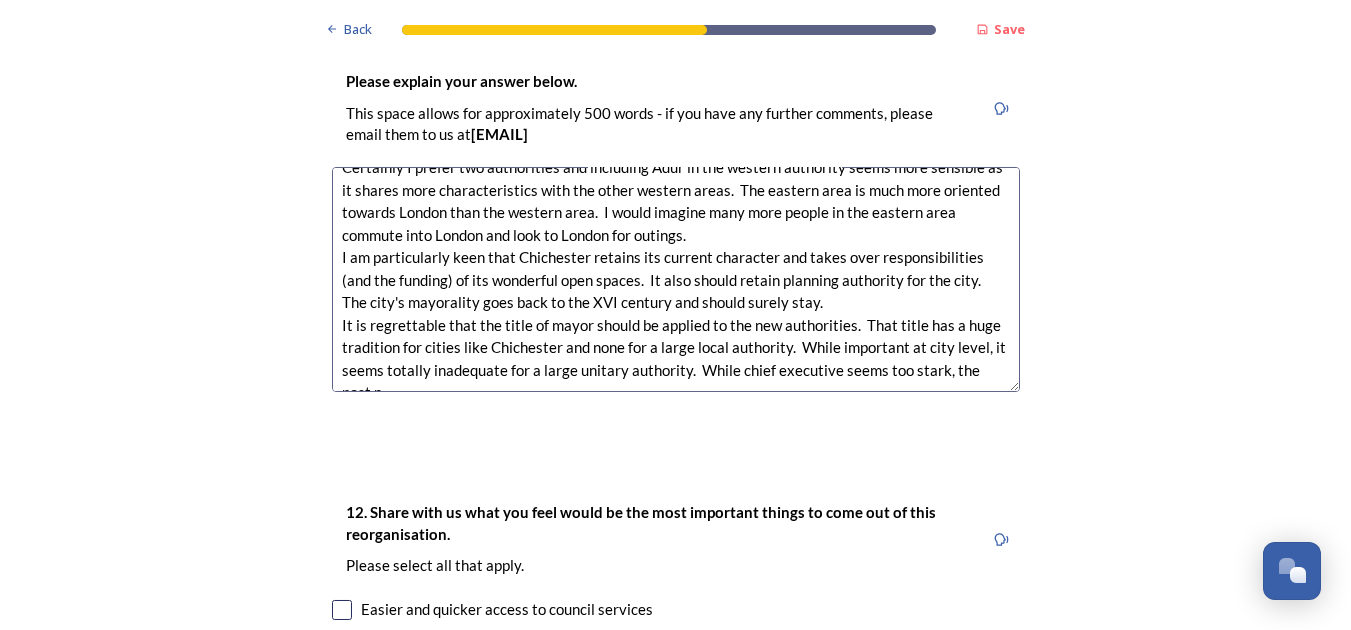 scroll, scrollTop: 32, scrollLeft: 0, axis: vertical 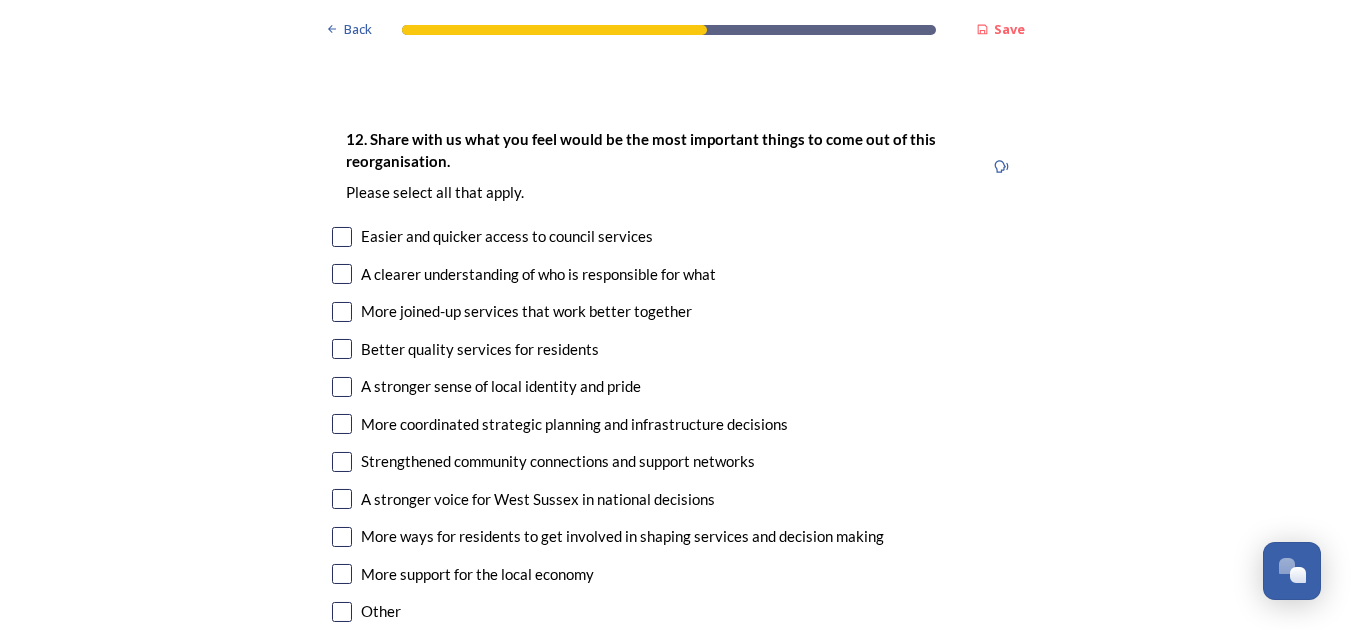 type on "Certainly I prefer two authorities and including Adur in the western authority seems more sensible as it shares more characteristics with the other western areas. The eastern area is much more oriented towards London than the western area. I would imagine many more people in the eastern area commute into London and look to London for outings.
I am particularly keen that Chichester retains its current character and takes over responsibilities (and the funding) of its wonderful open spaces. It also should retain planning authority for the city. The city's mayorality goes back to the XVI century and should surely stay.
It is regrettable that the title of mayor should be applied to the new authorities. That title has a huge tradition for cities like Chichester and none for a large local authority. While important at city level, it seems totally inadequate for a large unitary authority. While chief executive seems too stark, the post needs something more modern than mayor. However at the moment I can..." 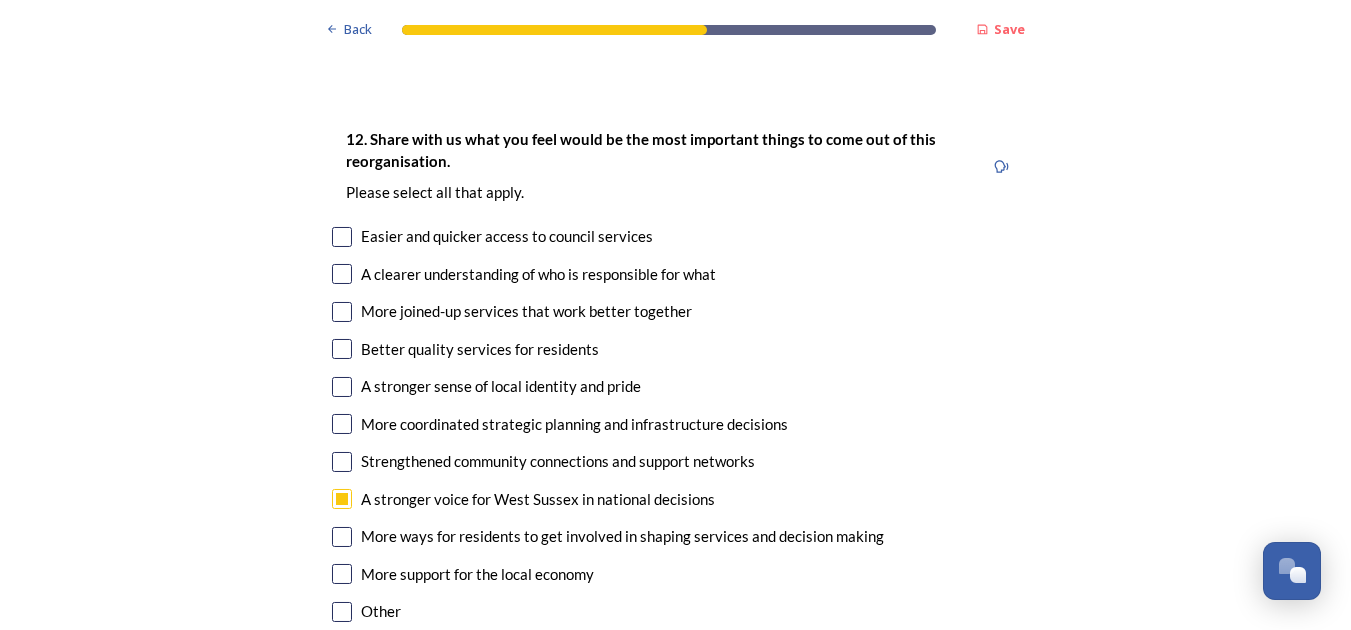 click at bounding box center [342, 499] 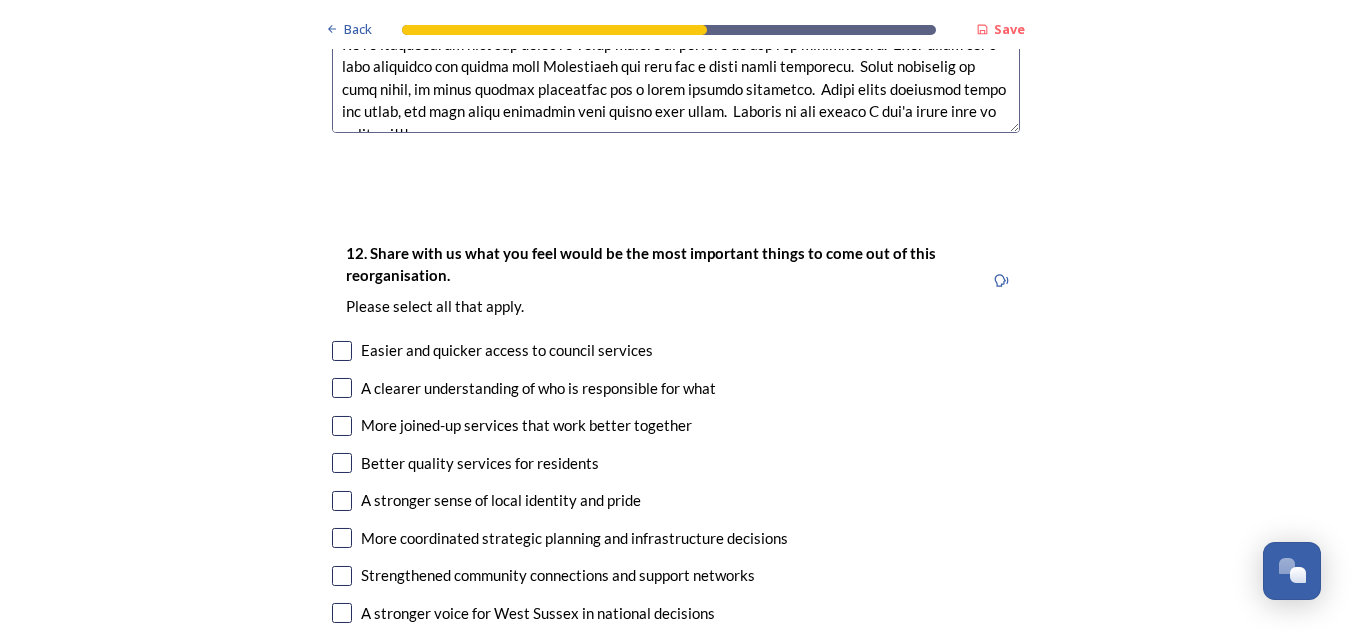 scroll, scrollTop: 3439, scrollLeft: 0, axis: vertical 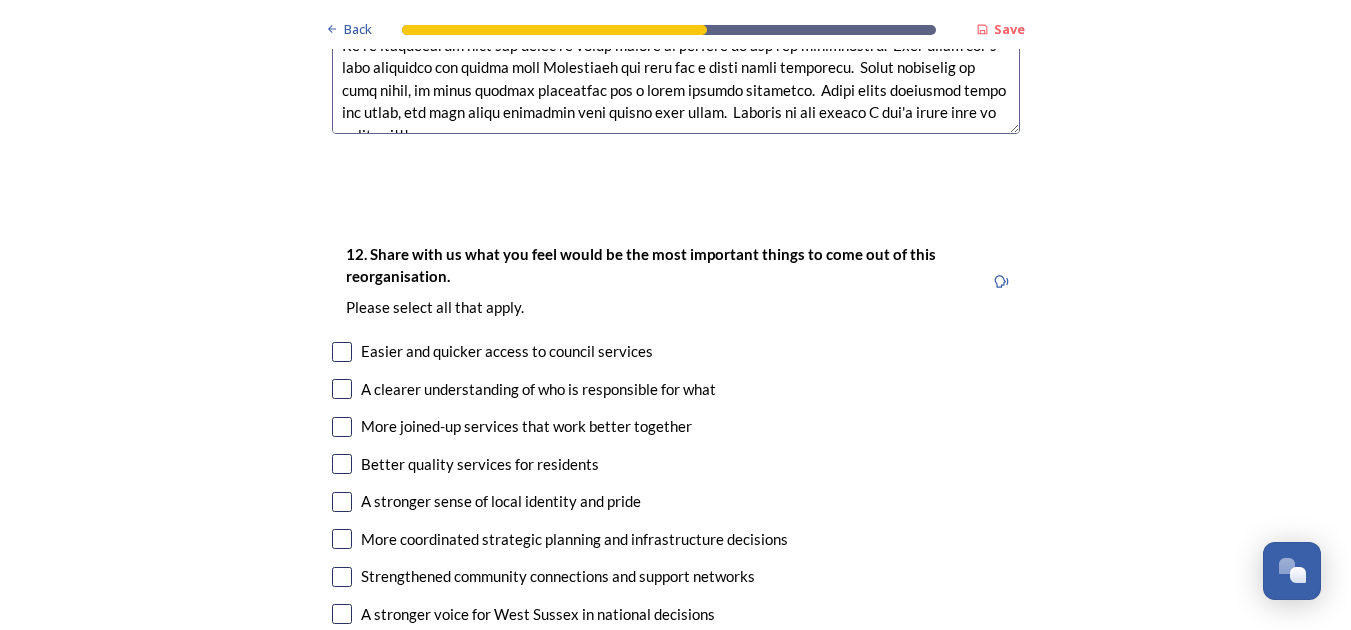 click on "More coordinated strategic planning and infrastructure decisions" at bounding box center (575, 539) 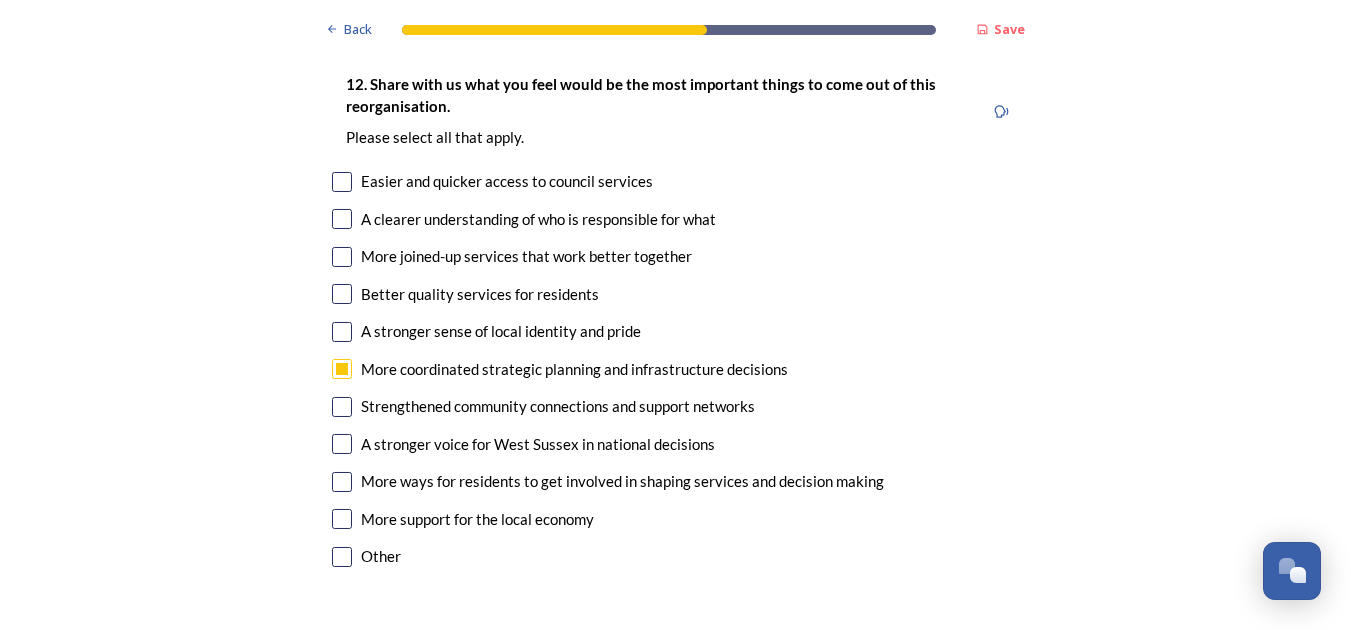 scroll, scrollTop: 3611, scrollLeft: 0, axis: vertical 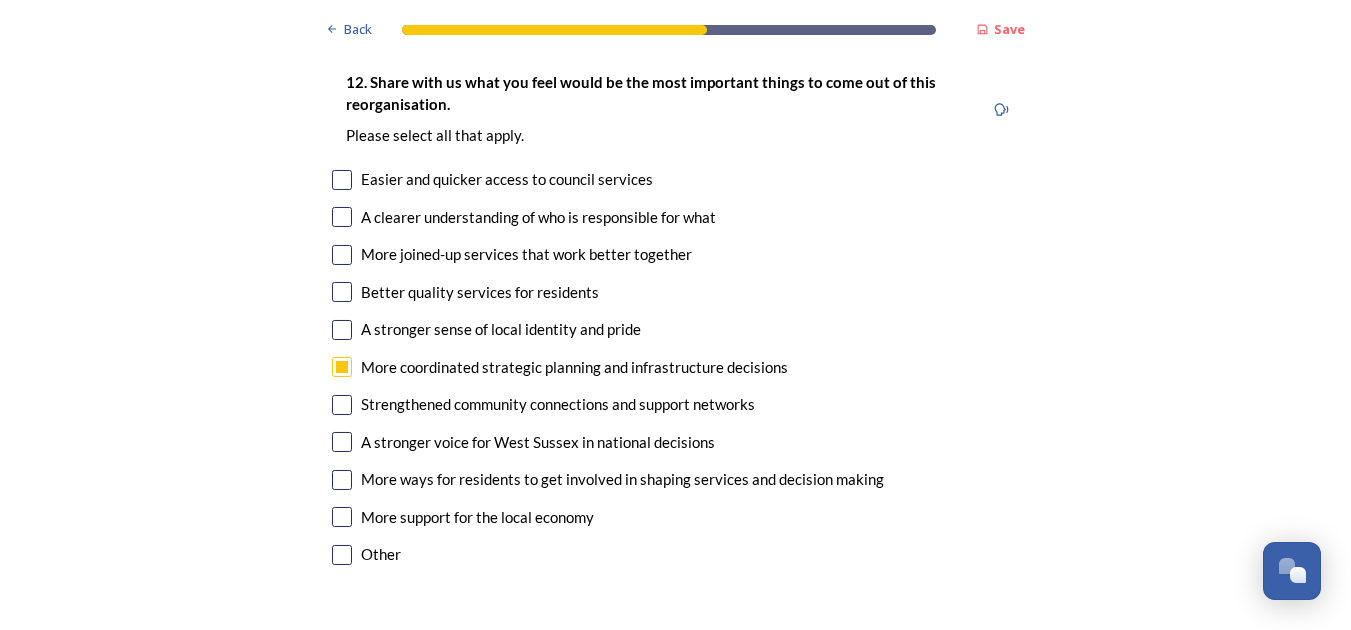 click at bounding box center [342, 367] 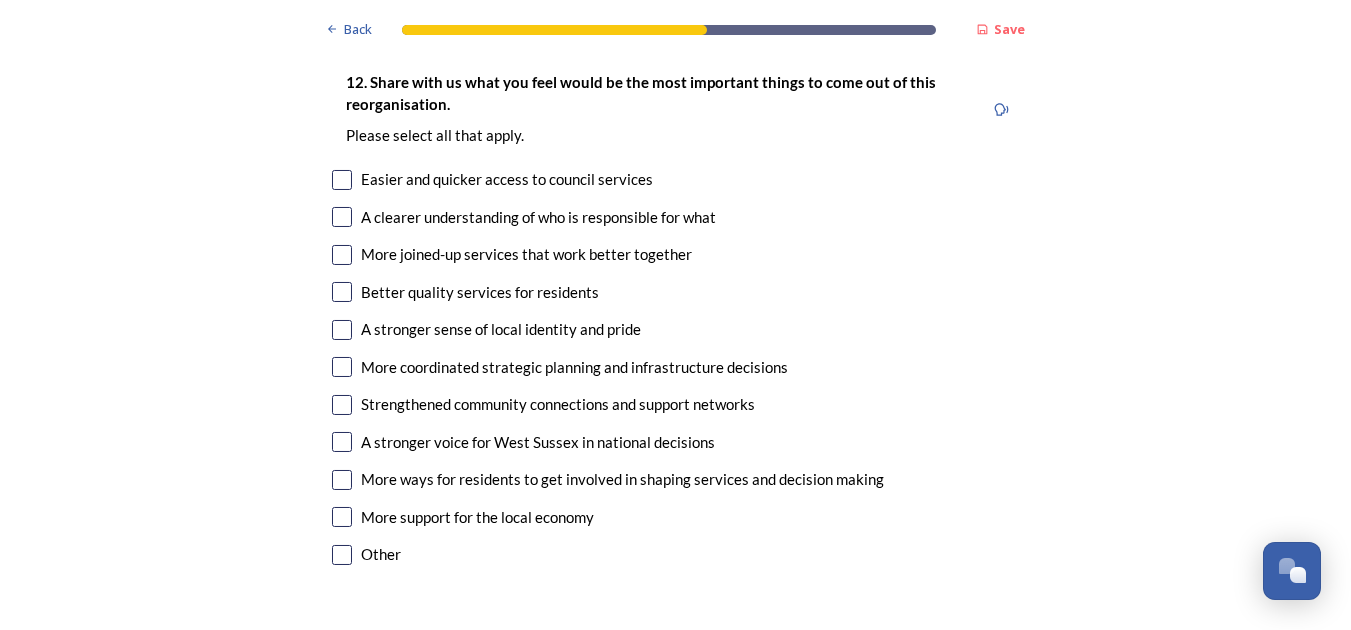 click at bounding box center (342, 555) 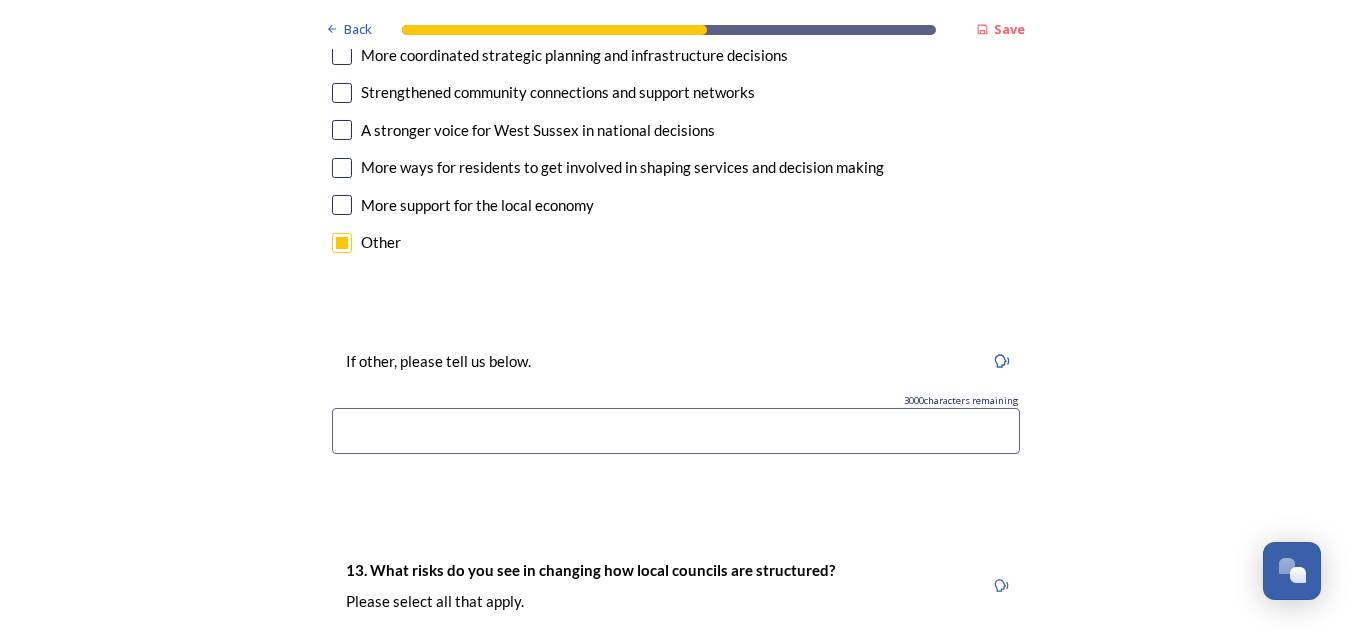scroll, scrollTop: 3924, scrollLeft: 0, axis: vertical 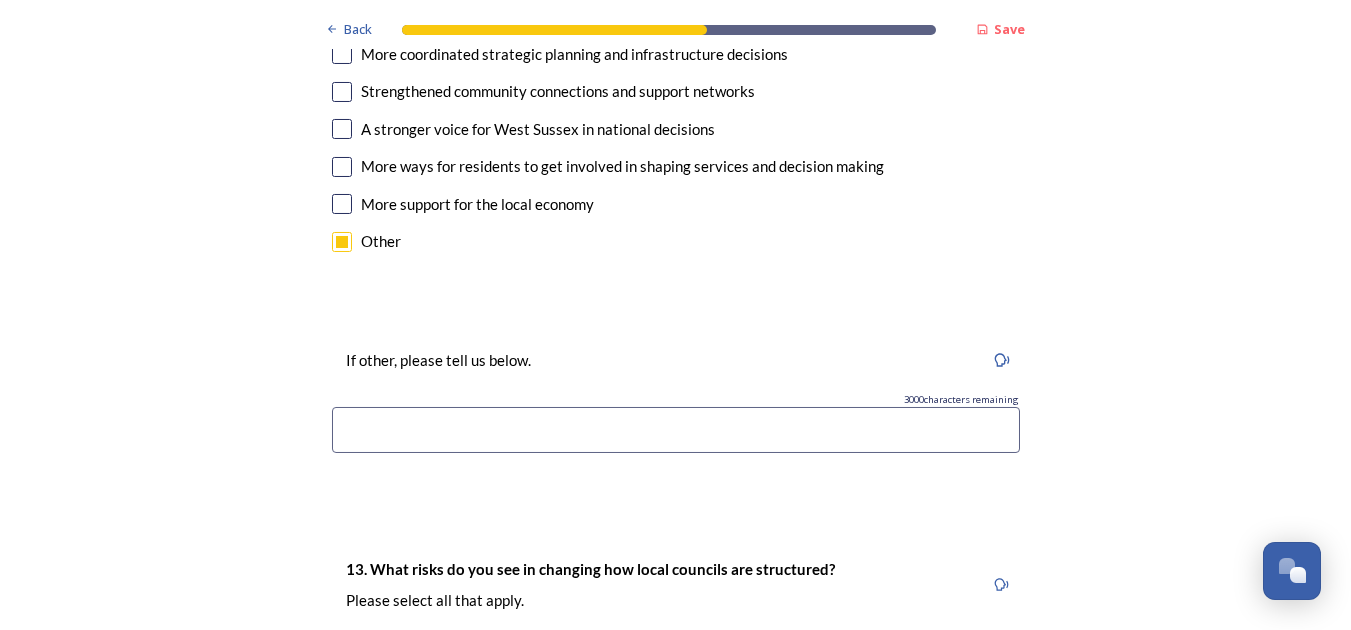click at bounding box center (676, 430) 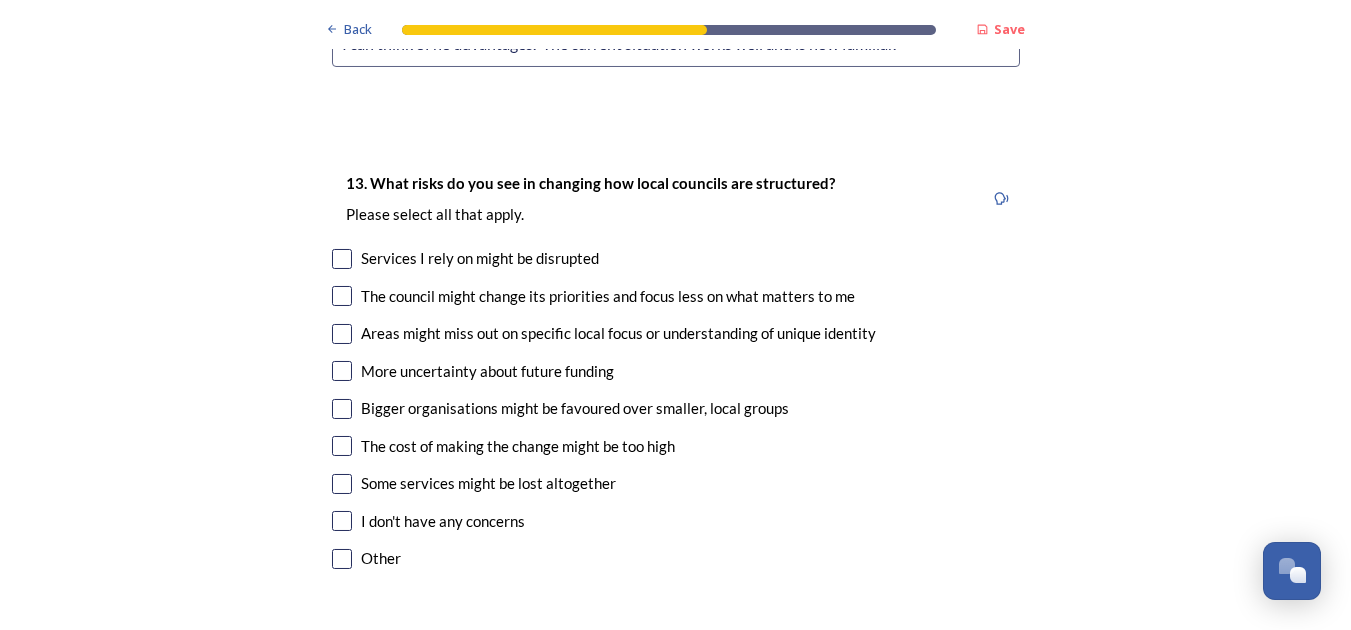 scroll, scrollTop: 4312, scrollLeft: 0, axis: vertical 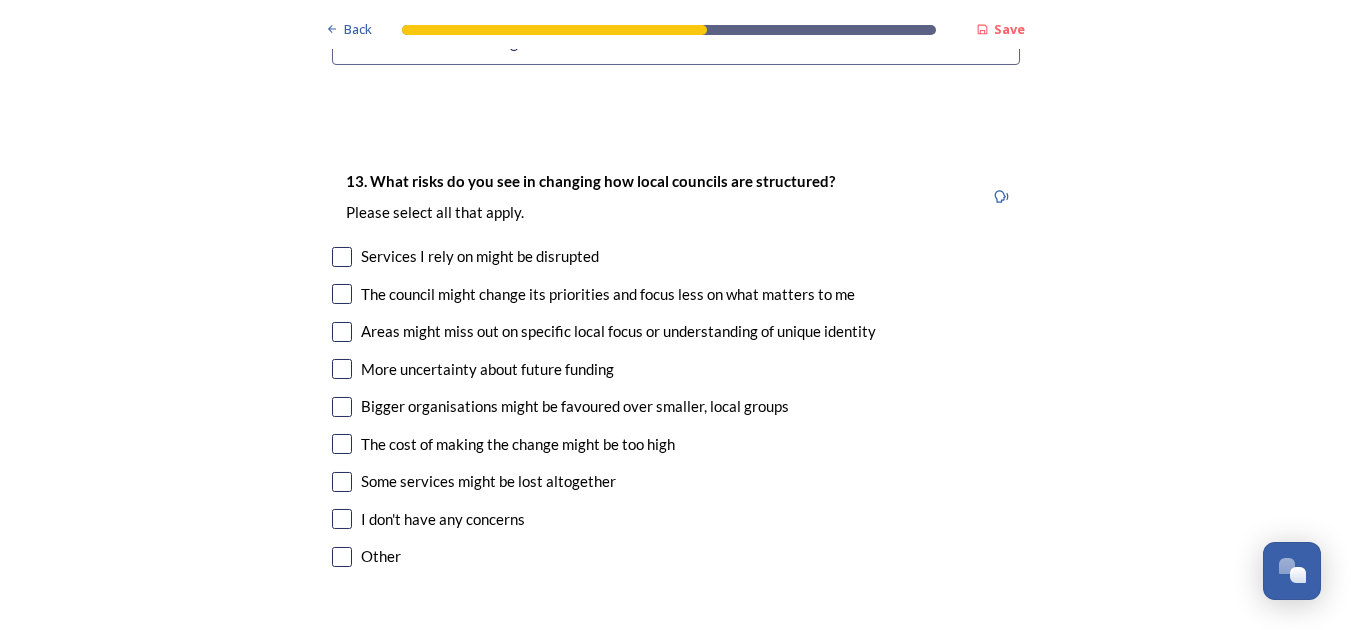 type on "I can think of no advantages.  The current situation works well and is now familiar." 